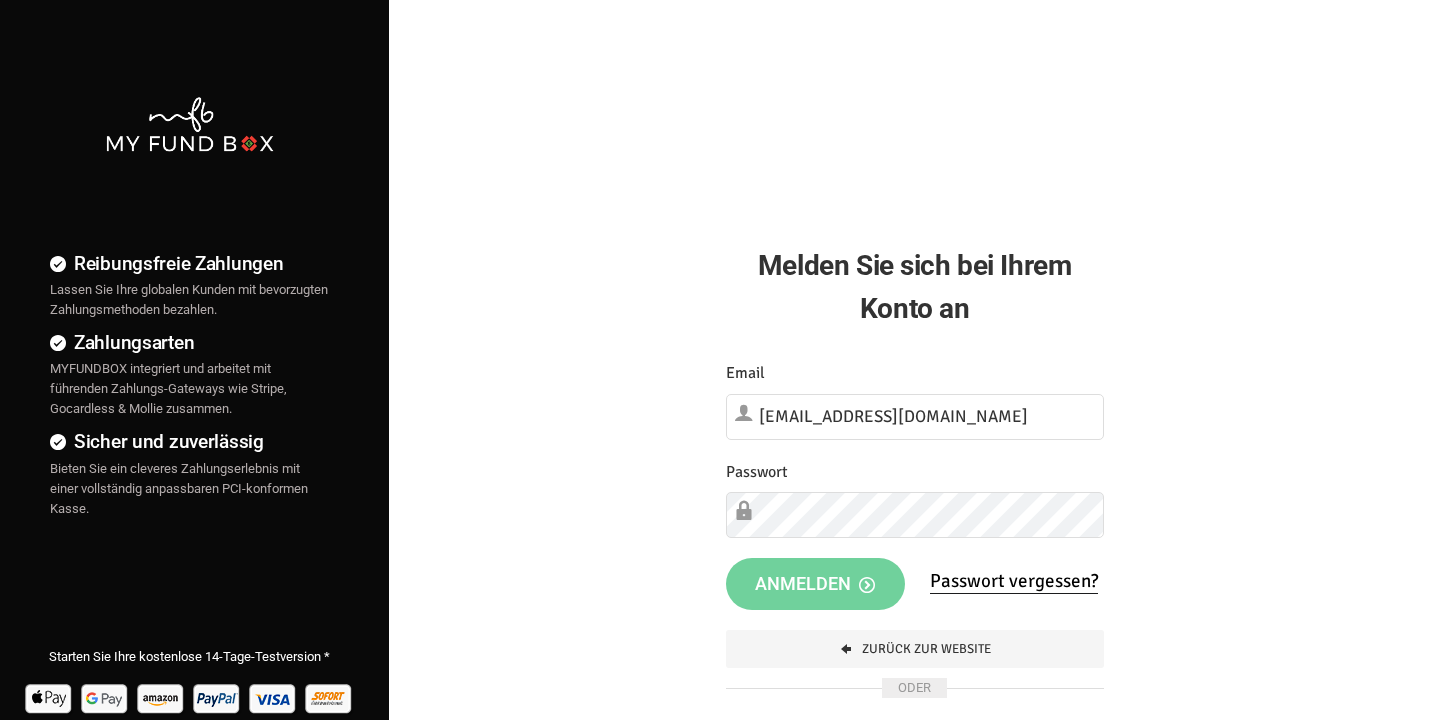 scroll, scrollTop: 0, scrollLeft: 0, axis: both 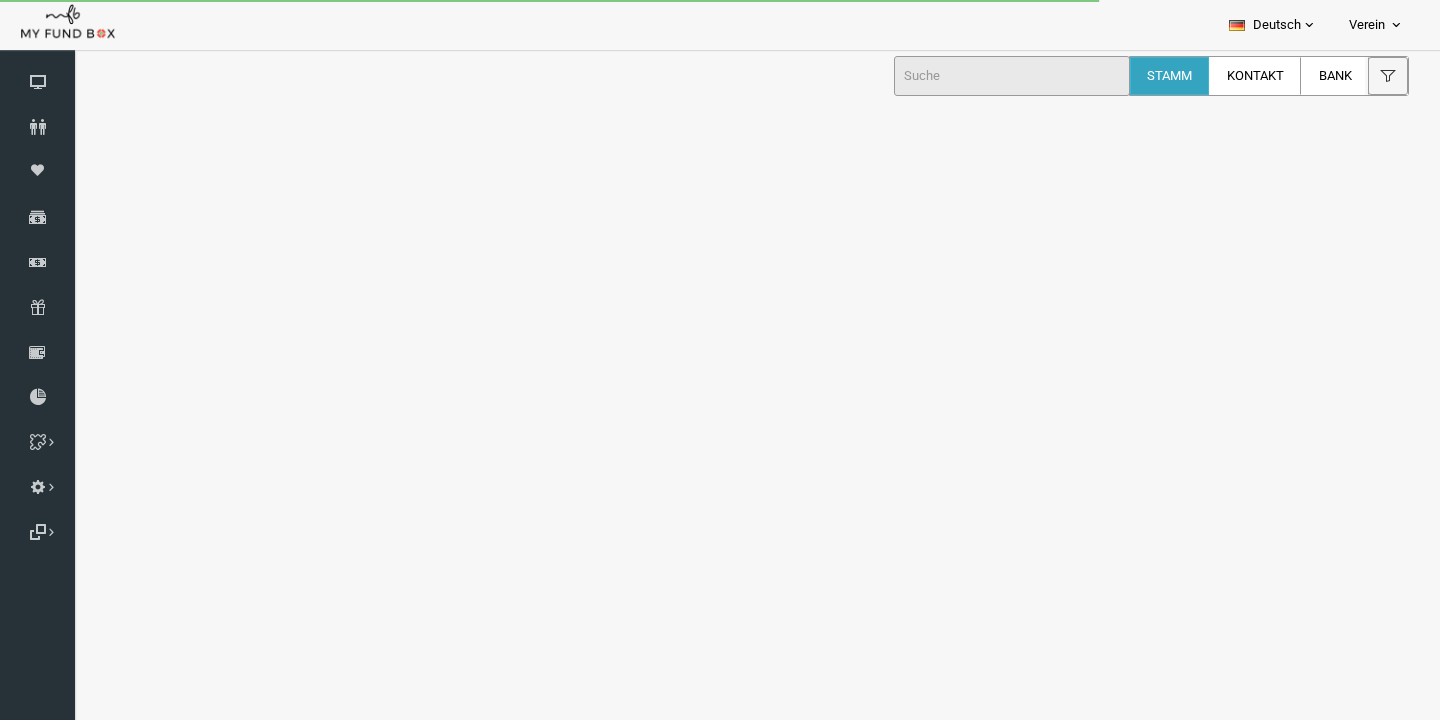 click at bounding box center [37, 307] 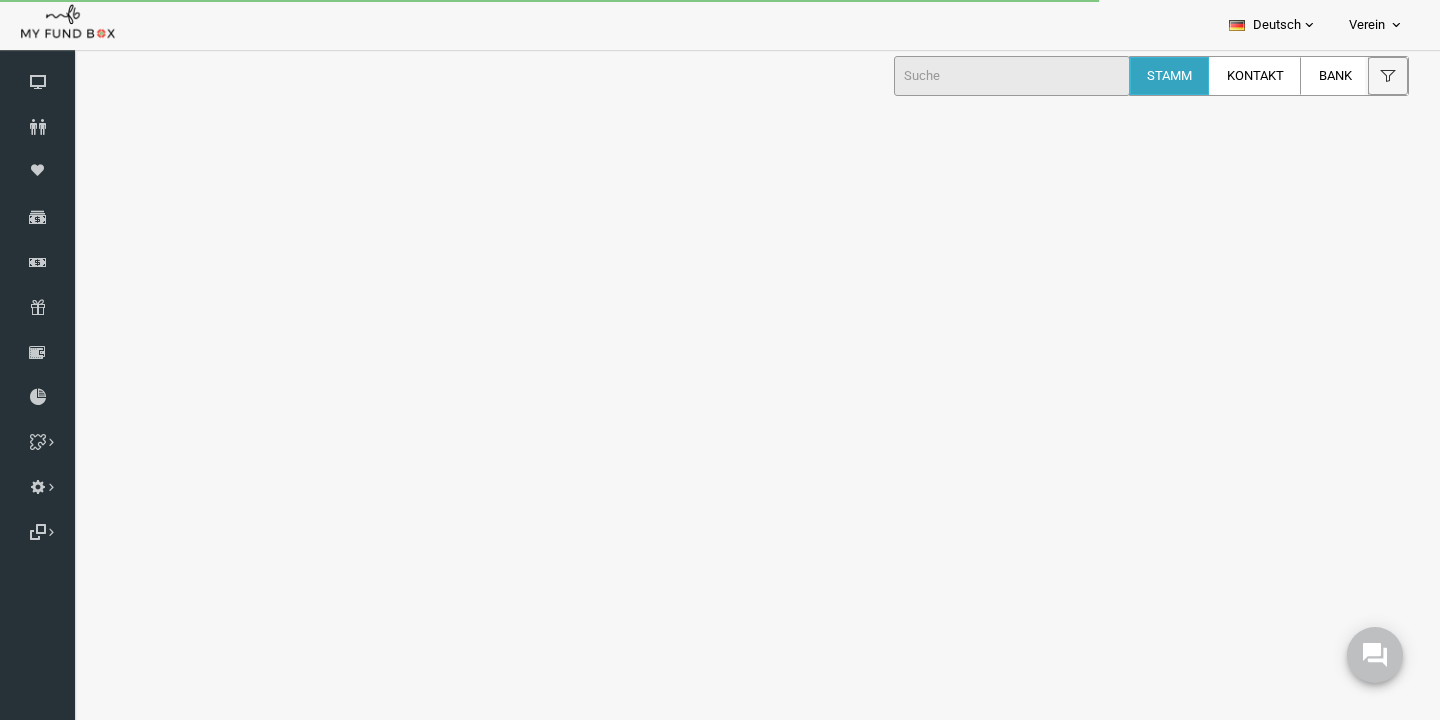 scroll, scrollTop: 0, scrollLeft: 0, axis: both 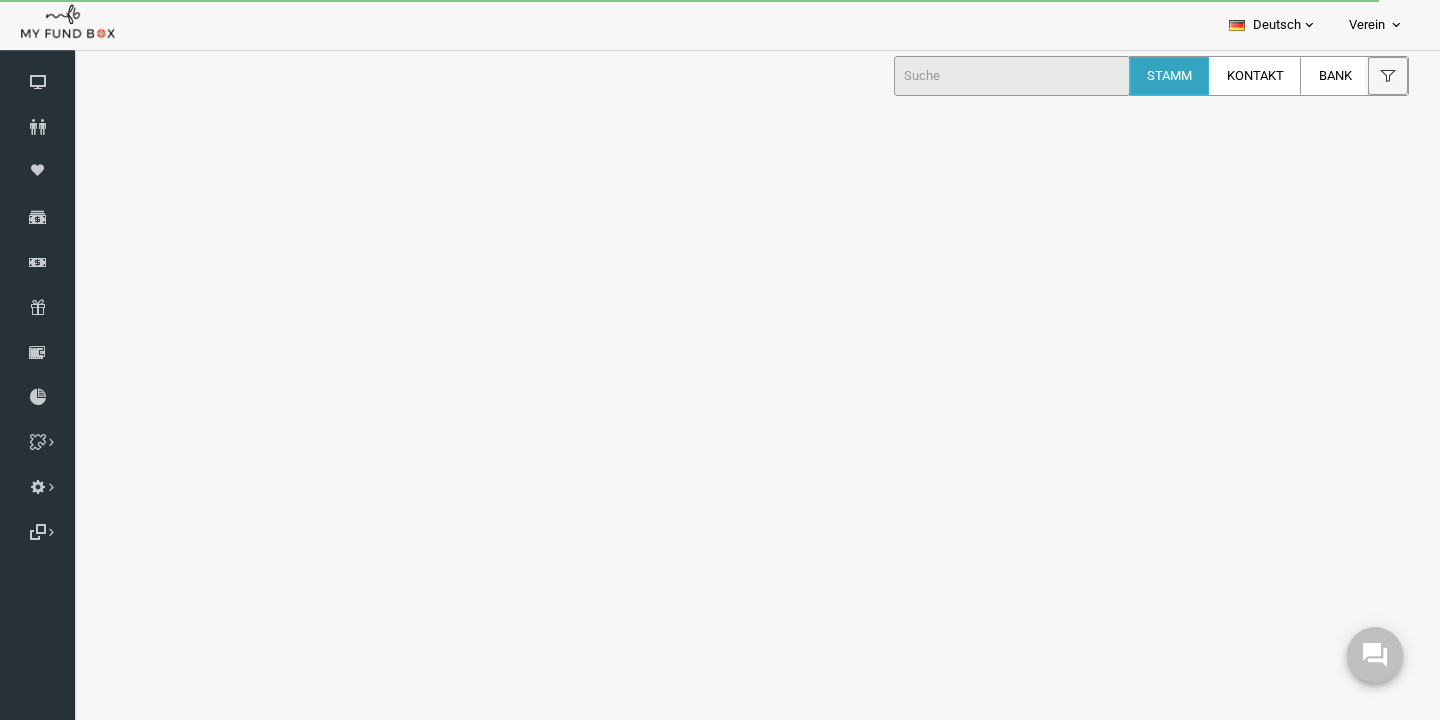 select on "100" 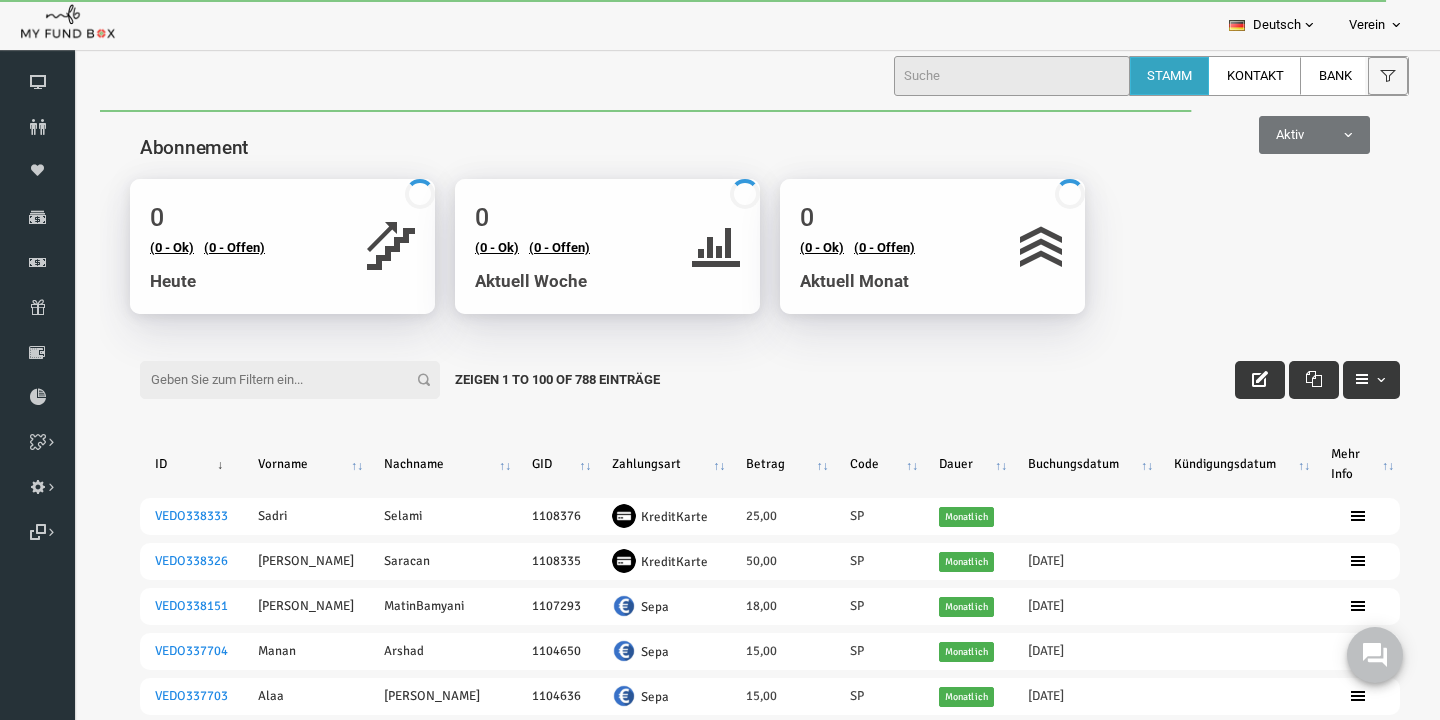 scroll, scrollTop: 0, scrollLeft: 0, axis: both 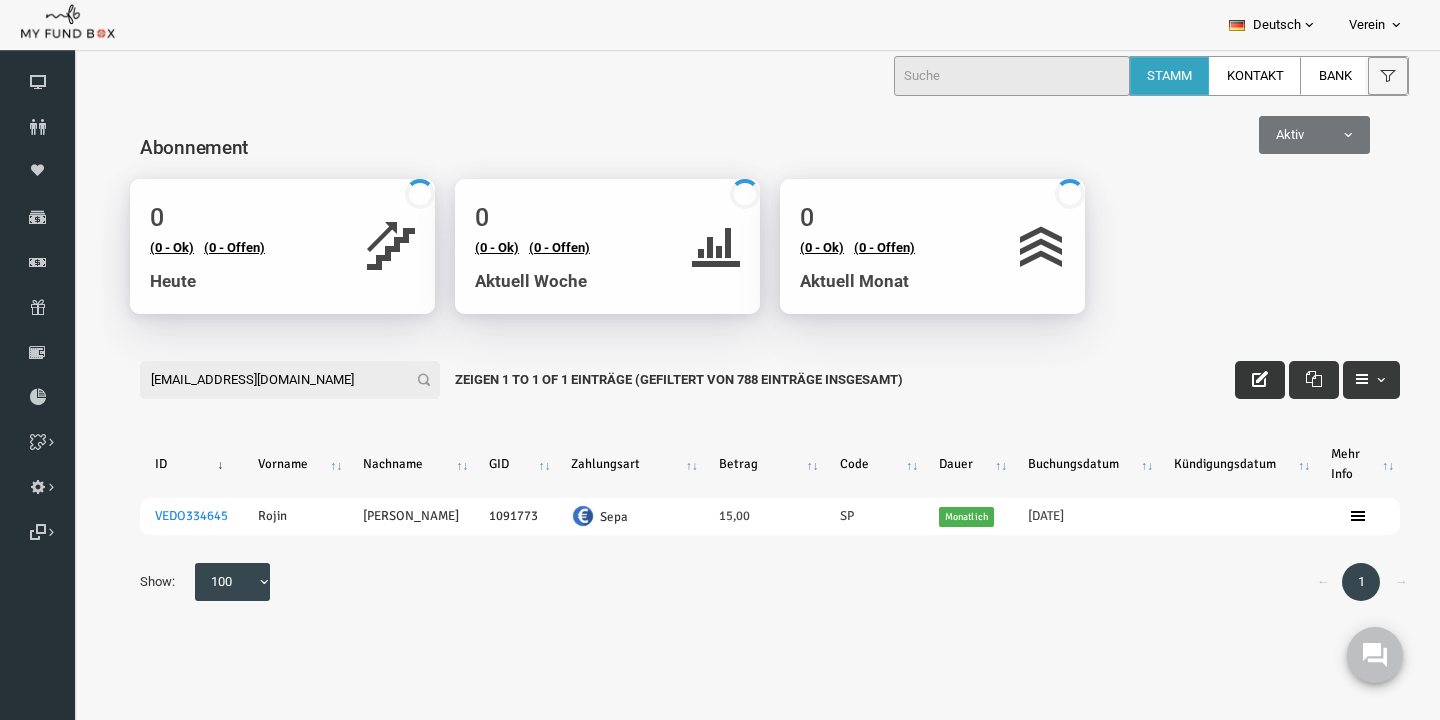 type on "omr.rojin@gmail.com" 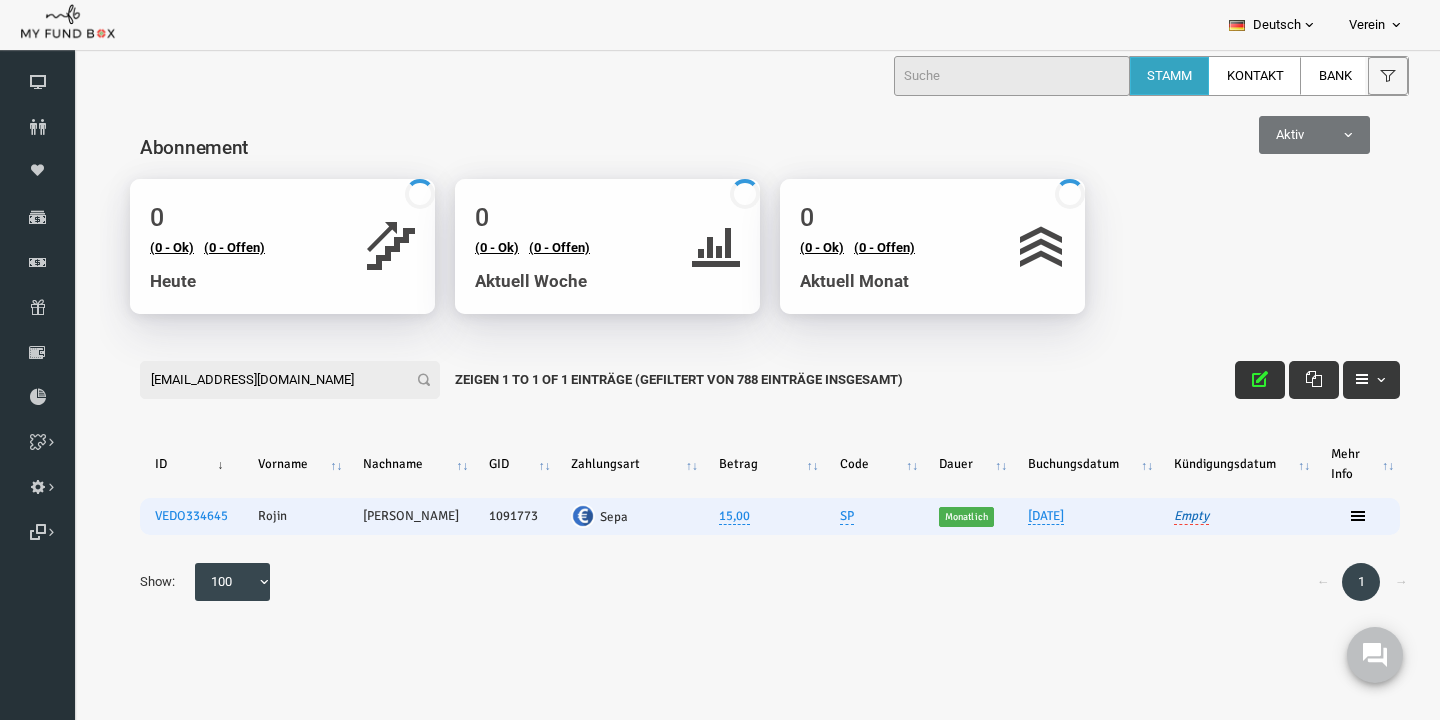 click on "Empty" at bounding box center (1163, 516) 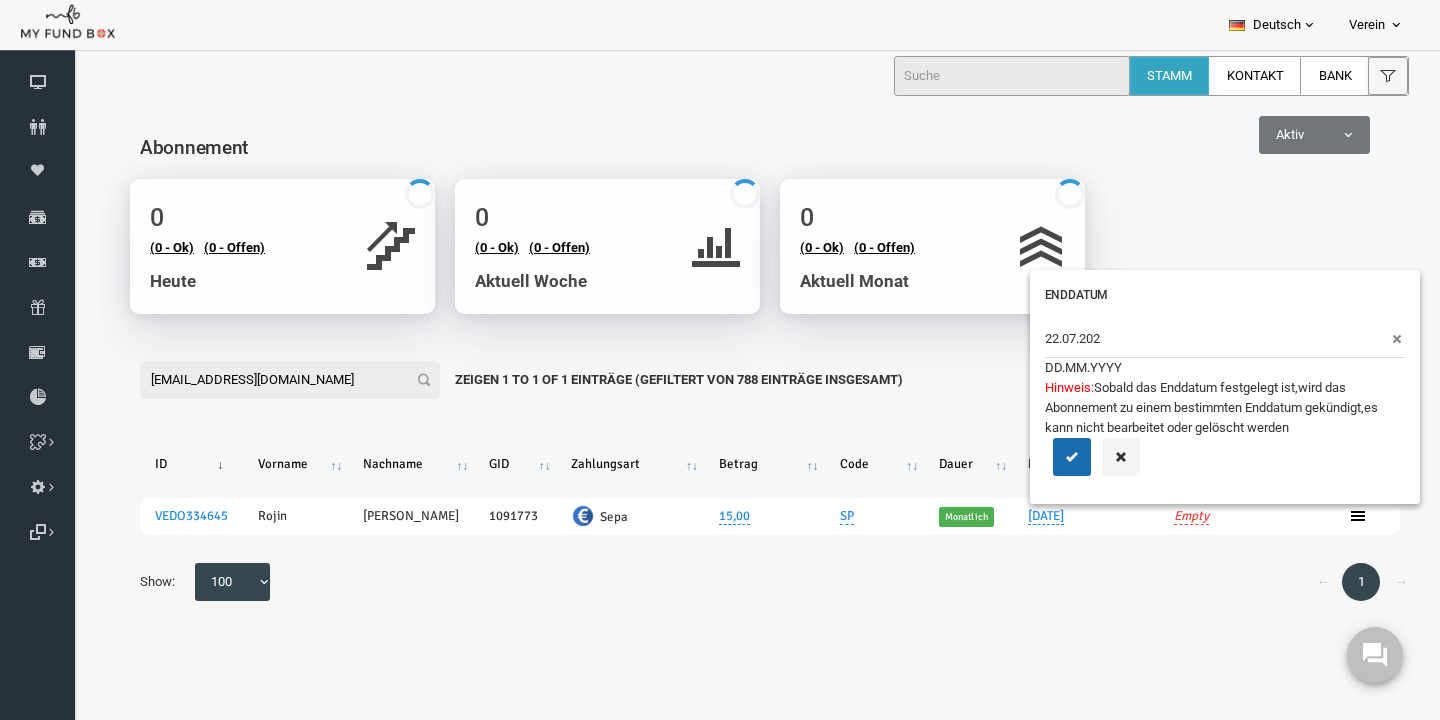 type on "[DATE]" 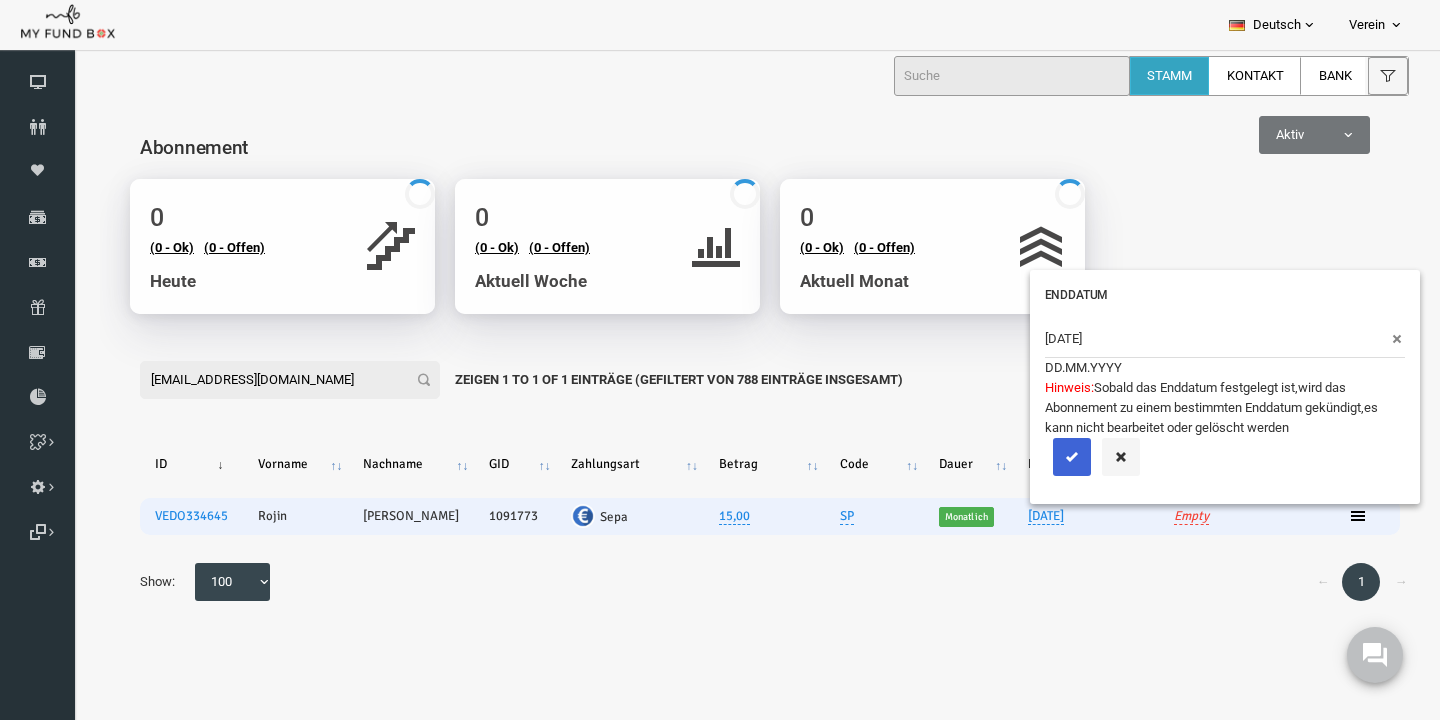 click at bounding box center [1044, 457] 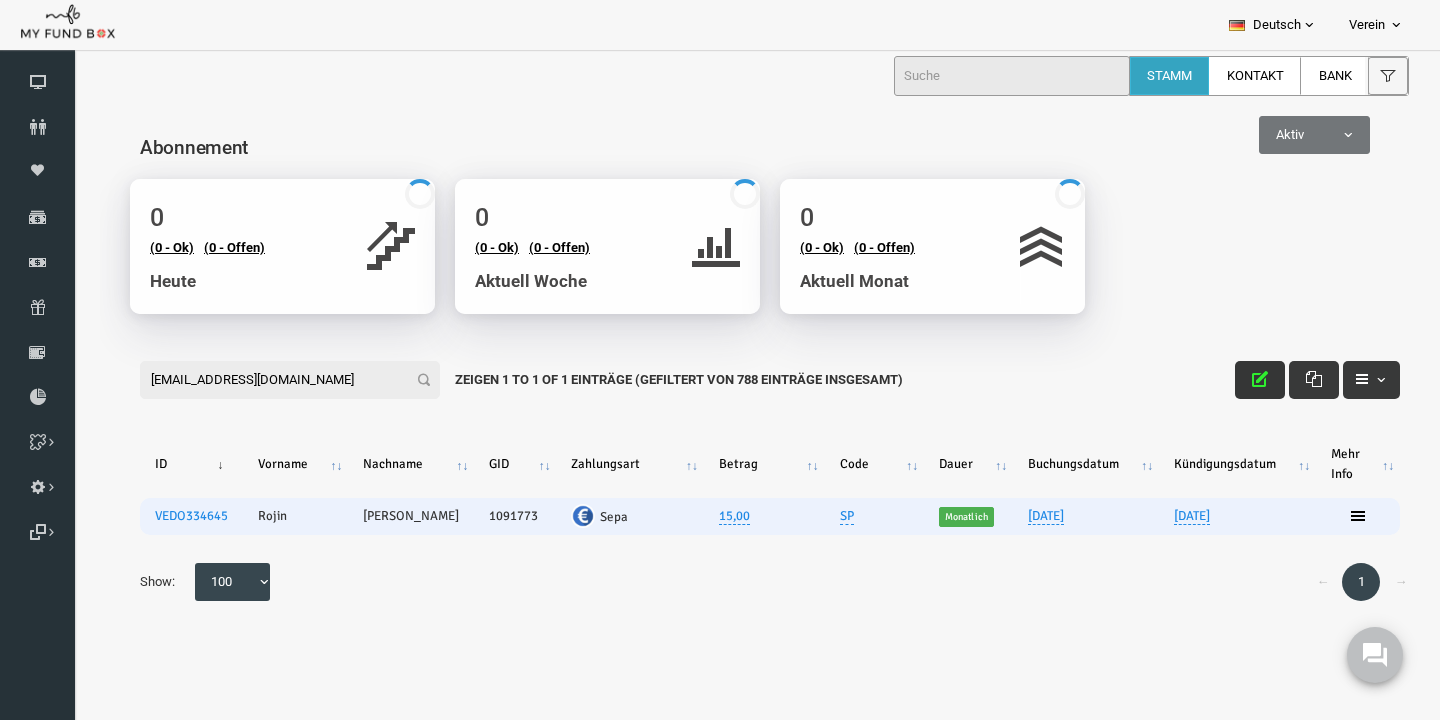 click at bounding box center (1232, 380) 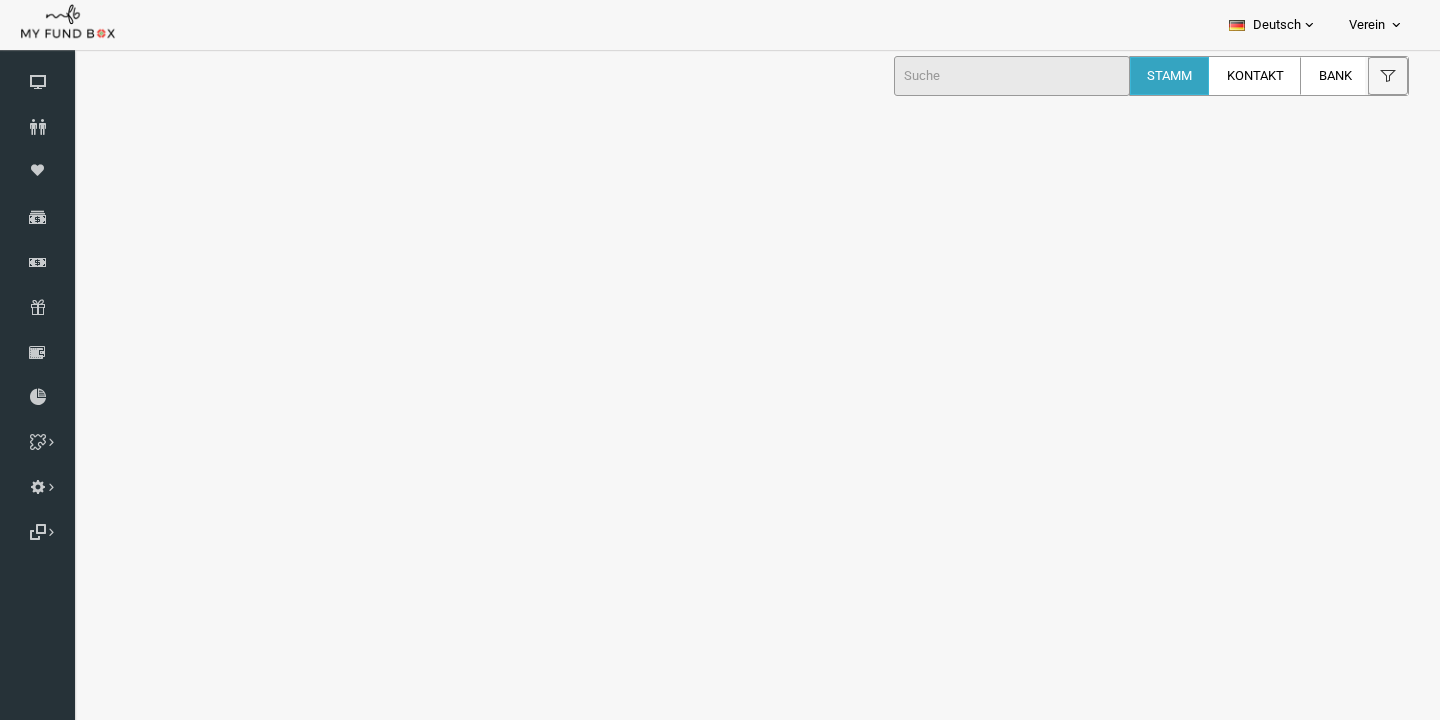 scroll, scrollTop: 0, scrollLeft: 0, axis: both 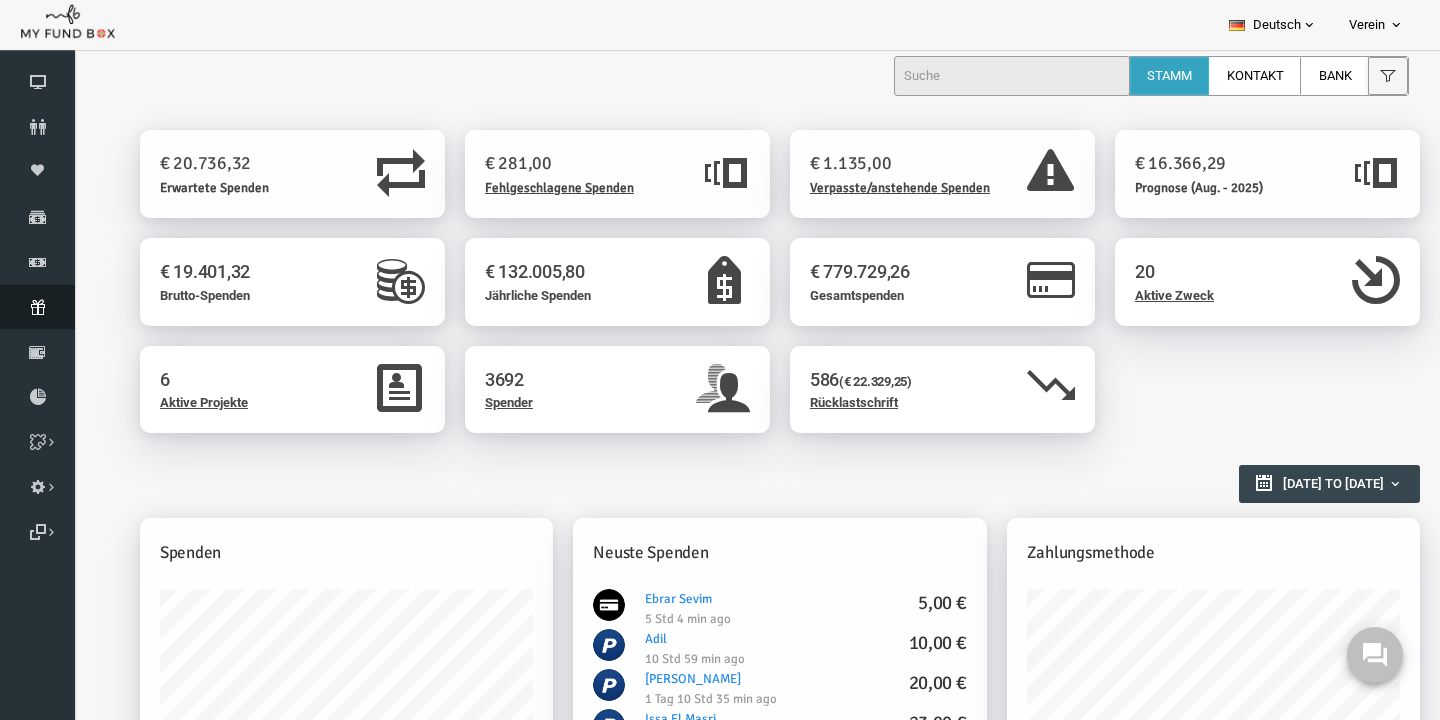 click at bounding box center (37, 307) 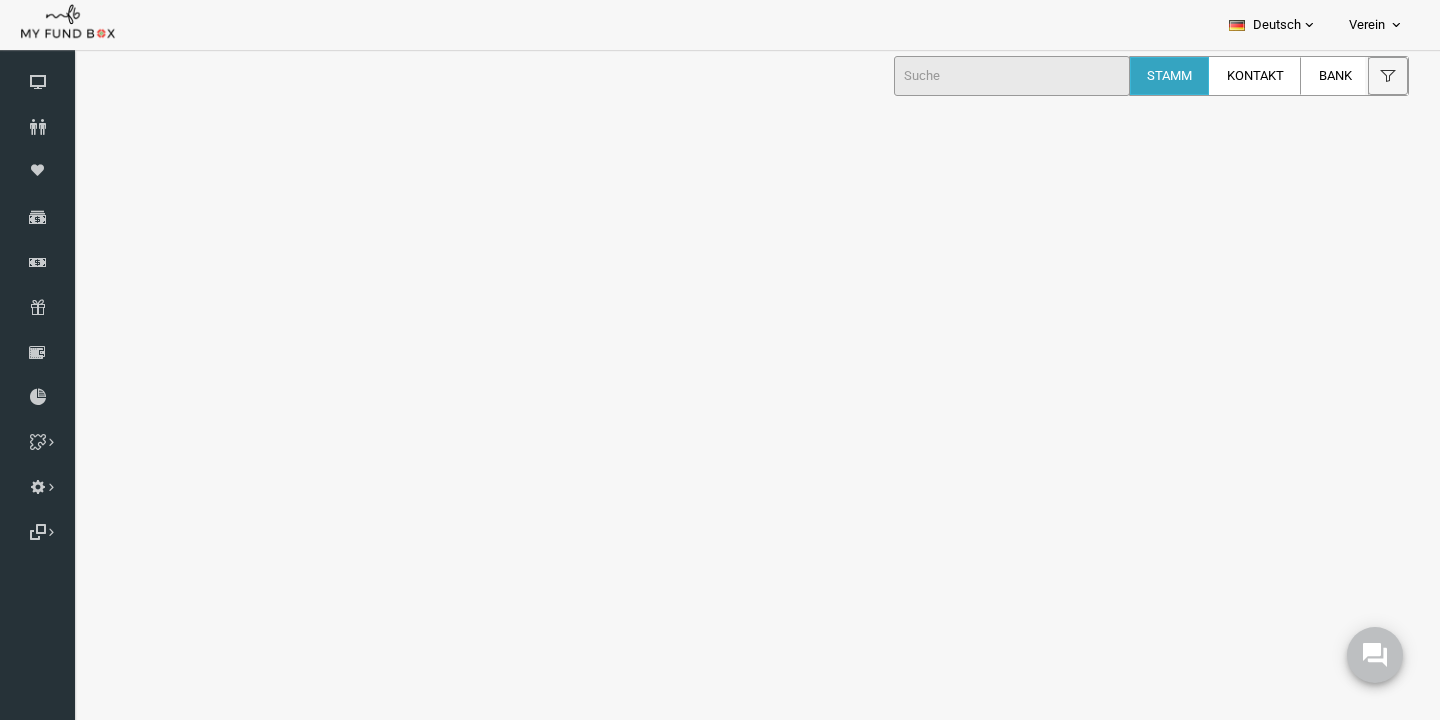 select on "100" 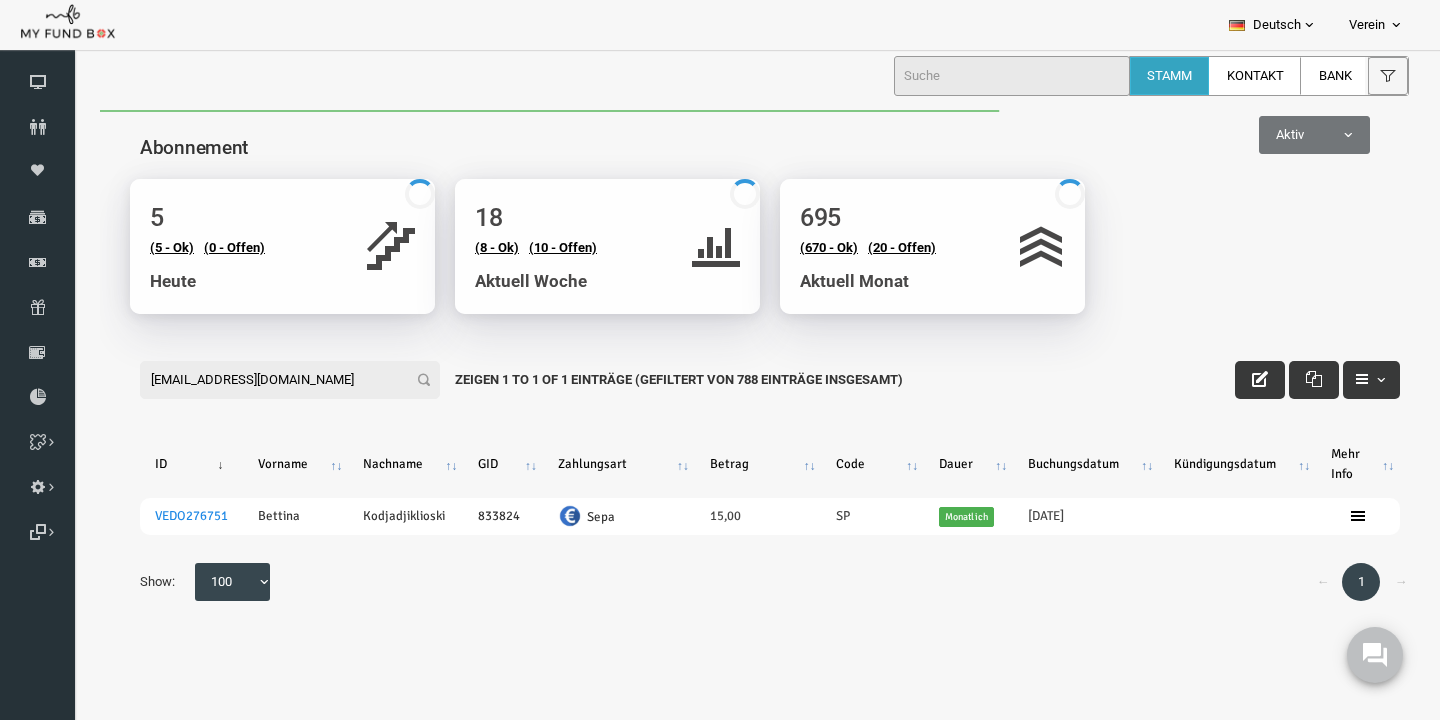 scroll, scrollTop: 0, scrollLeft: 0, axis: both 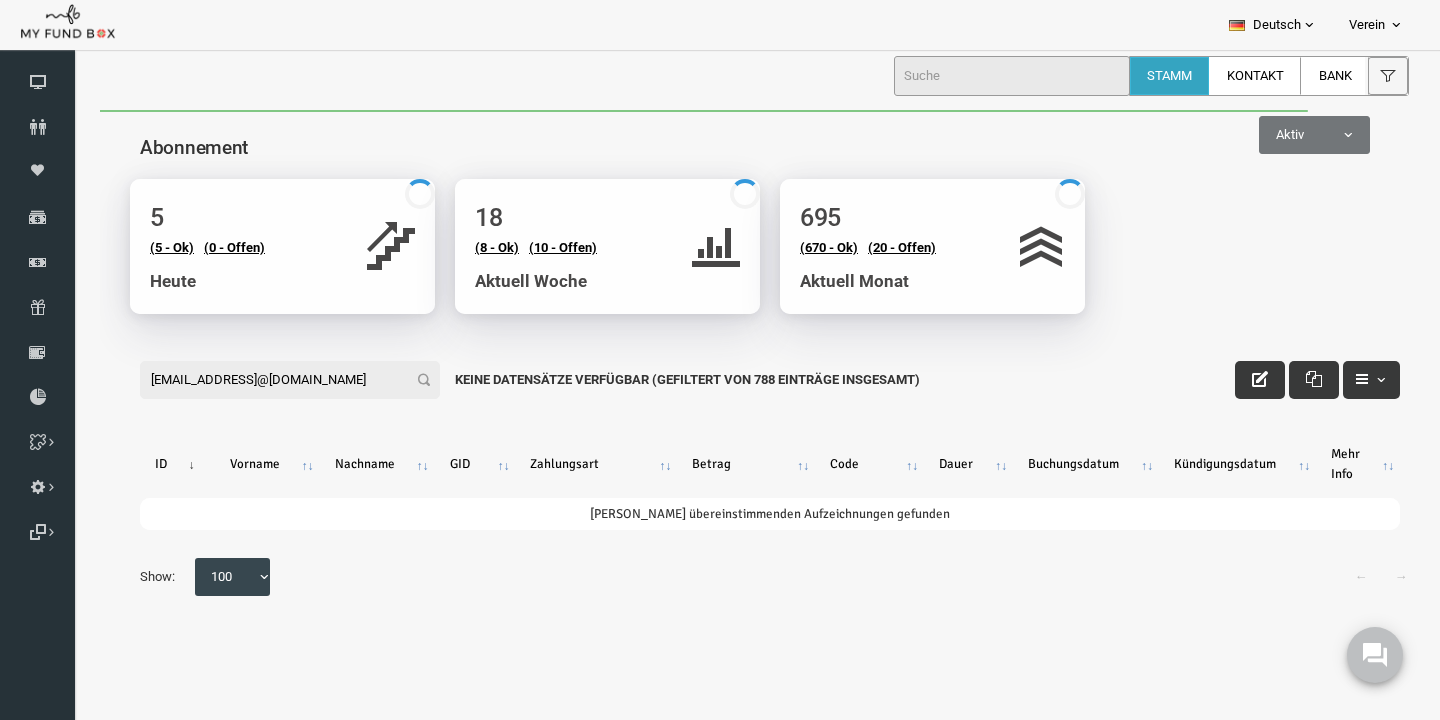 click on "[EMAIL_ADDRESS]@[DOMAIN_NAME]" at bounding box center [262, 380] 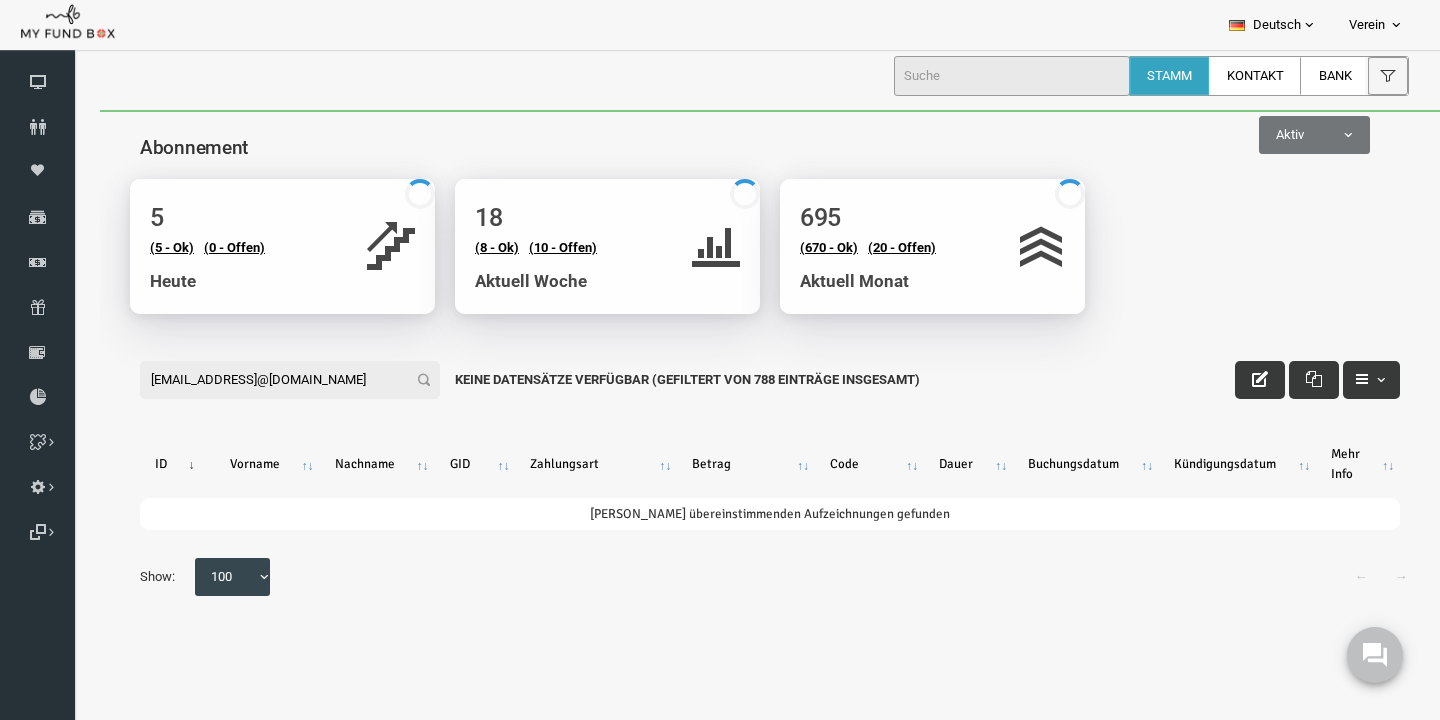 click on "[EMAIL_ADDRESS]@[DOMAIN_NAME]" at bounding box center [262, 380] 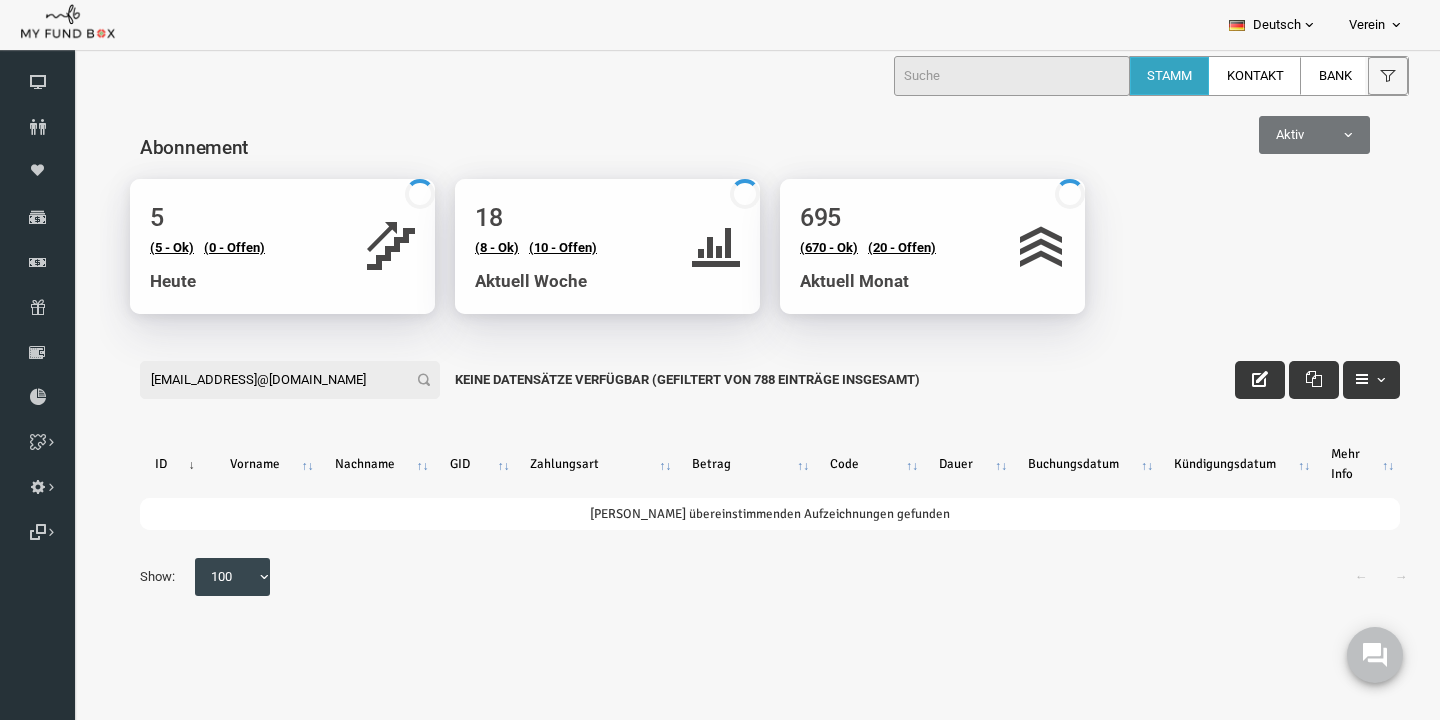 click on "[EMAIL_ADDRESS]@[DOMAIN_NAME]" at bounding box center [262, 380] 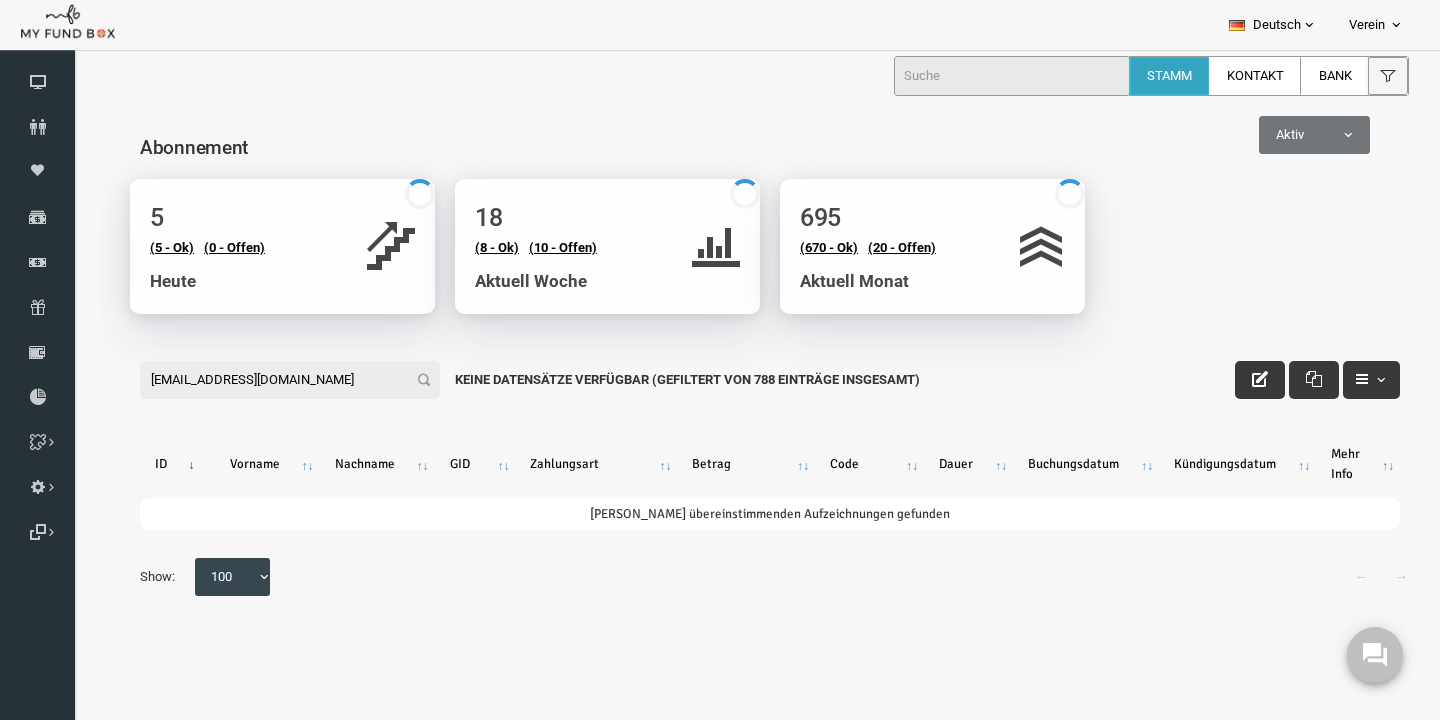 scroll, scrollTop: 0, scrollLeft: 0, axis: both 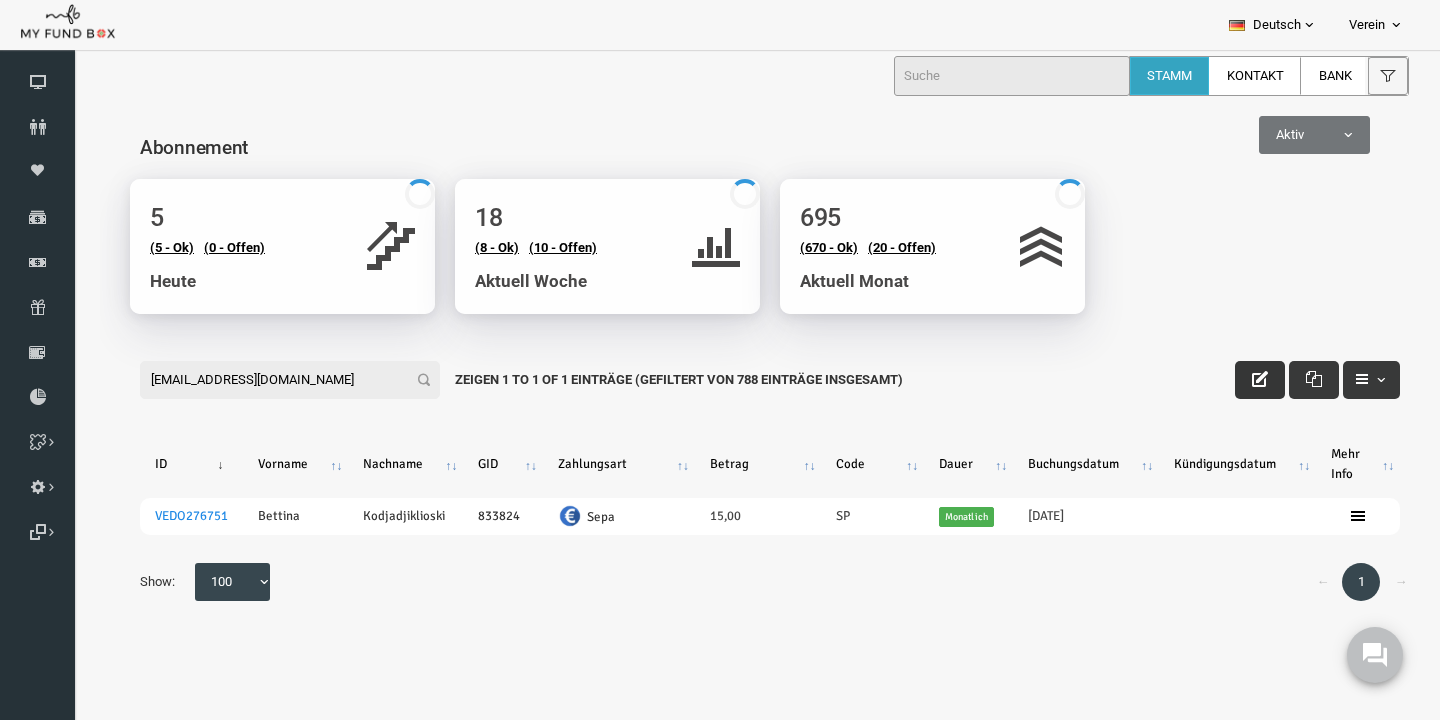 type on "[EMAIL_ADDRESS][DOMAIN_NAME]" 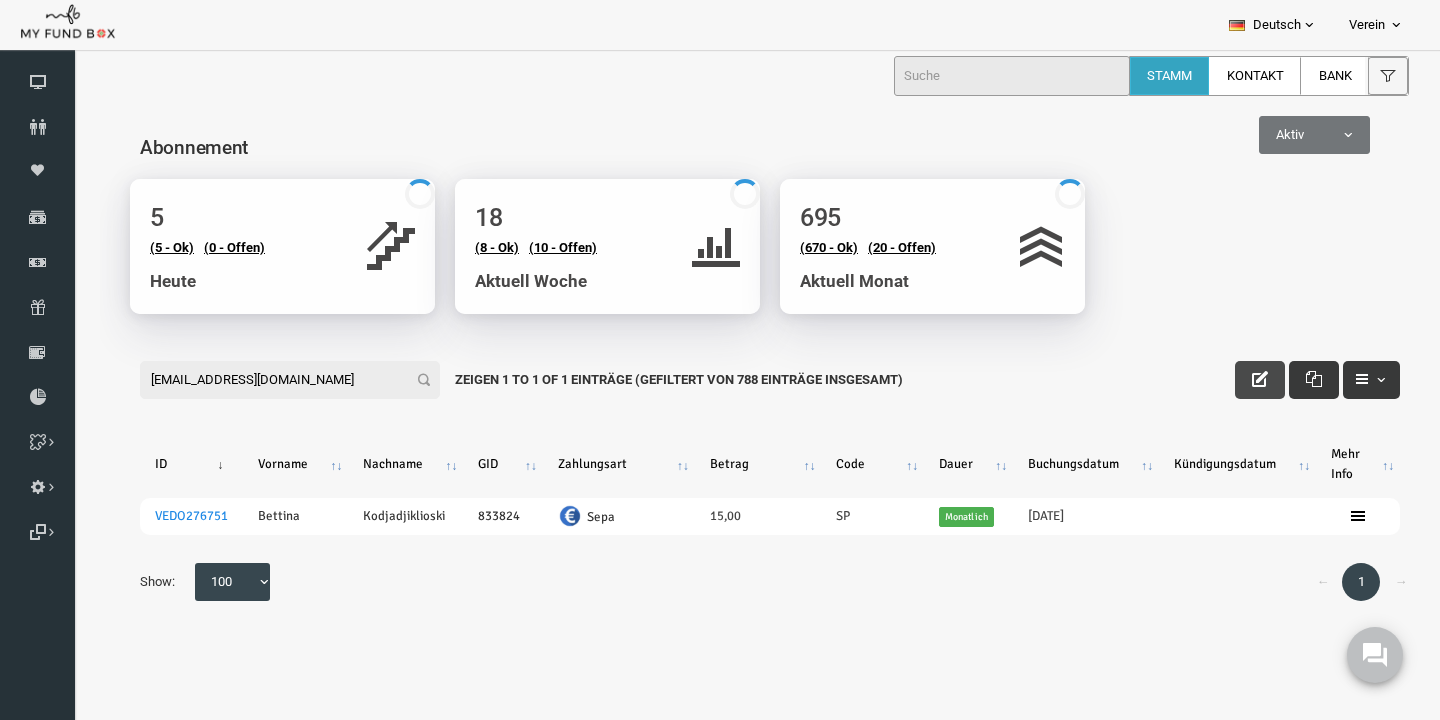 click at bounding box center (1232, 380) 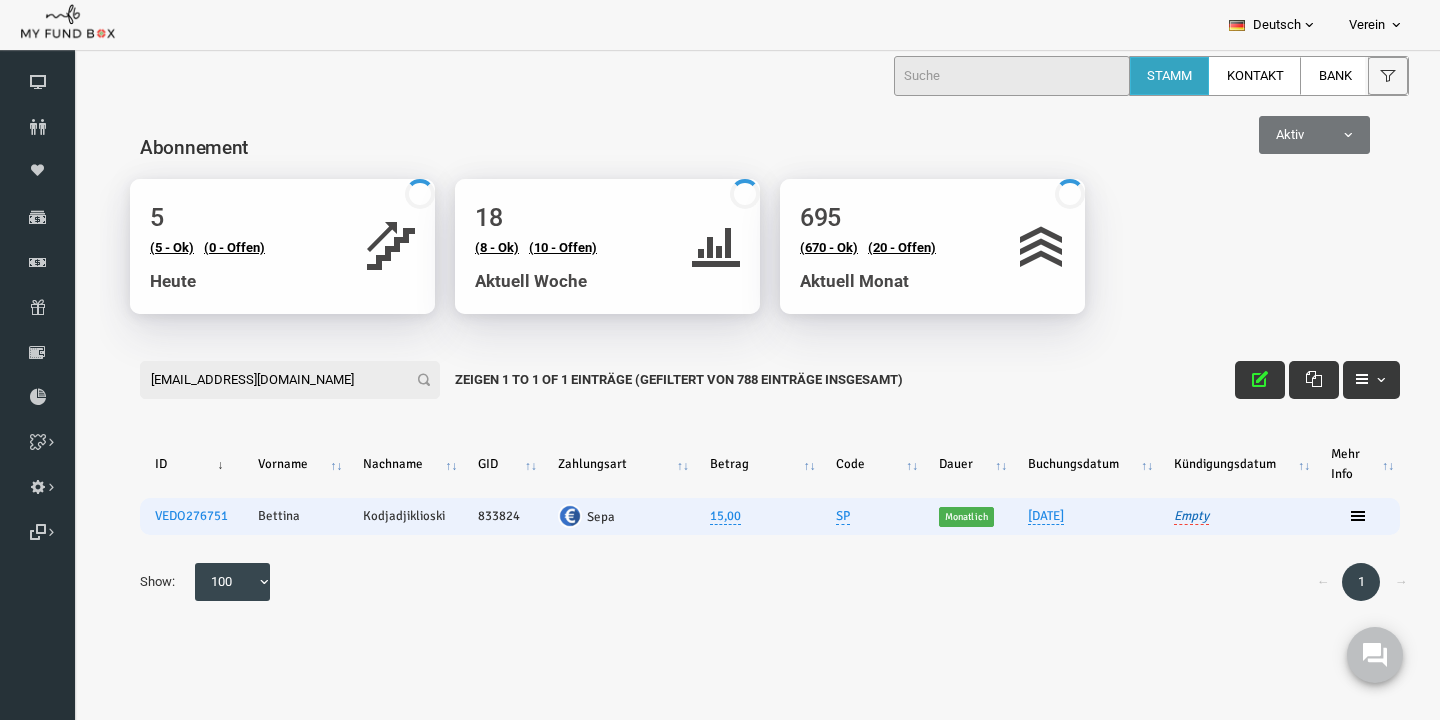 click on "Empty" at bounding box center [1163, 516] 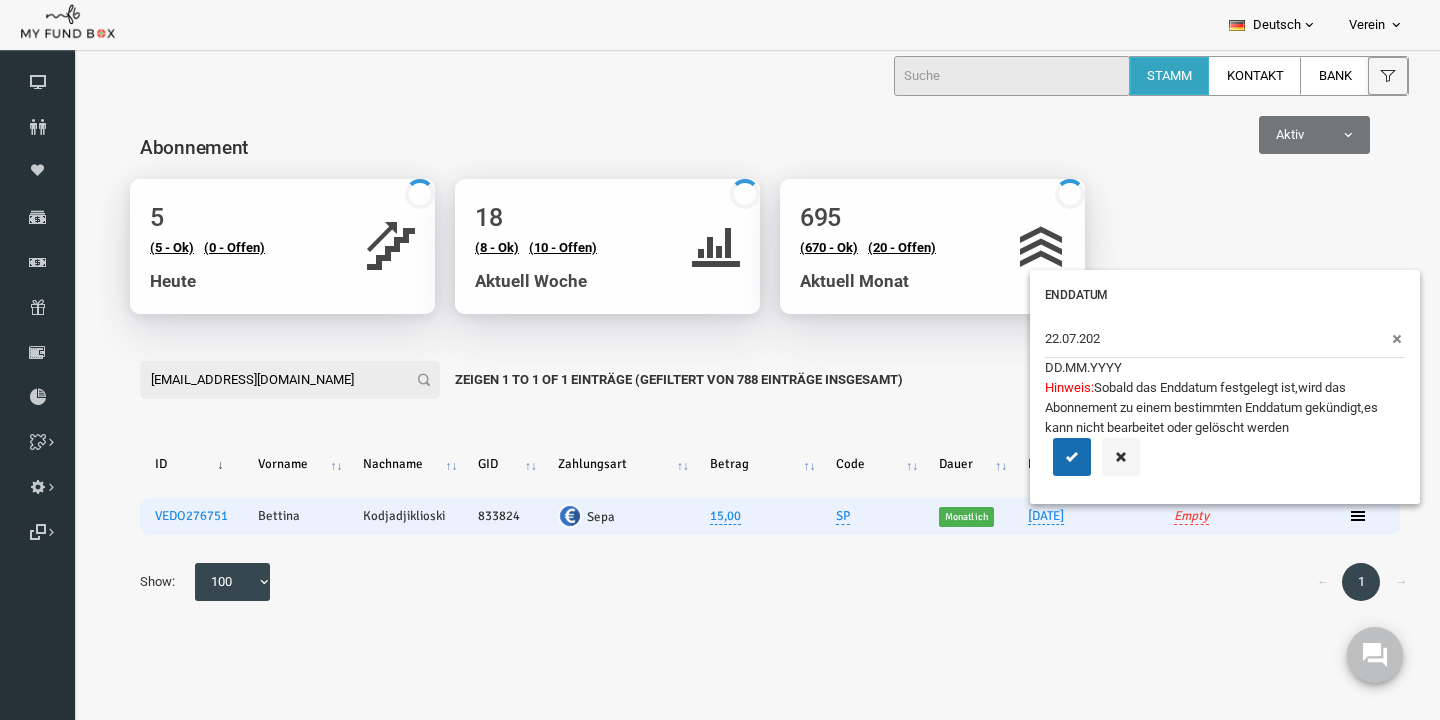 type on "[DATE]" 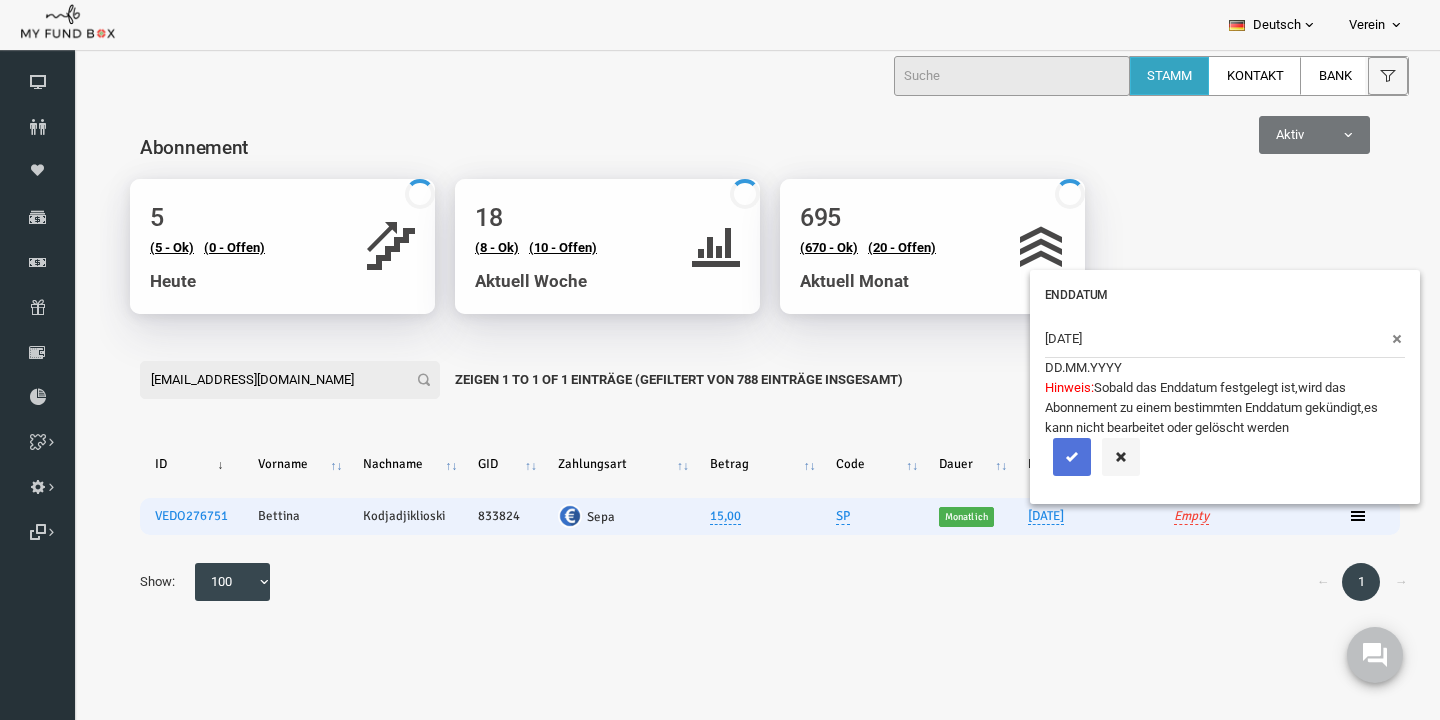 click at bounding box center [1044, 457] 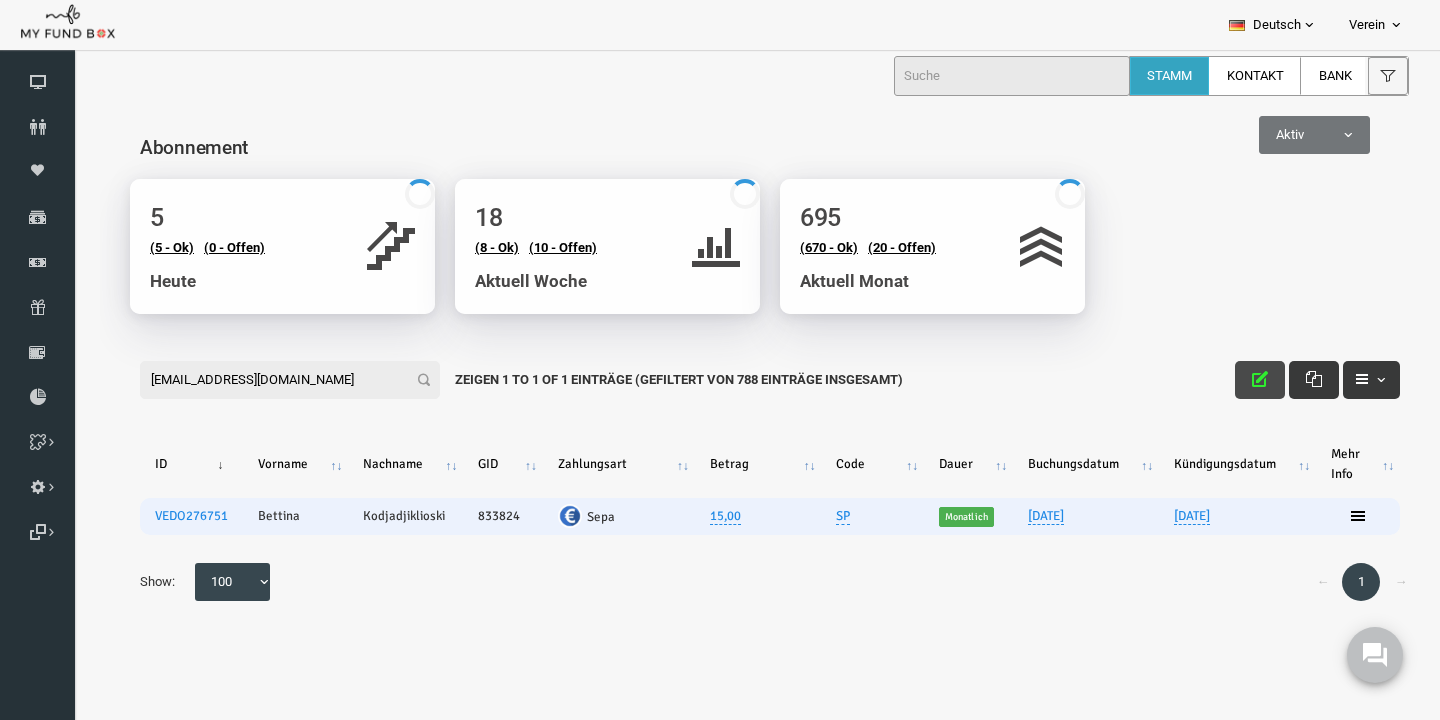 click at bounding box center (1232, 379) 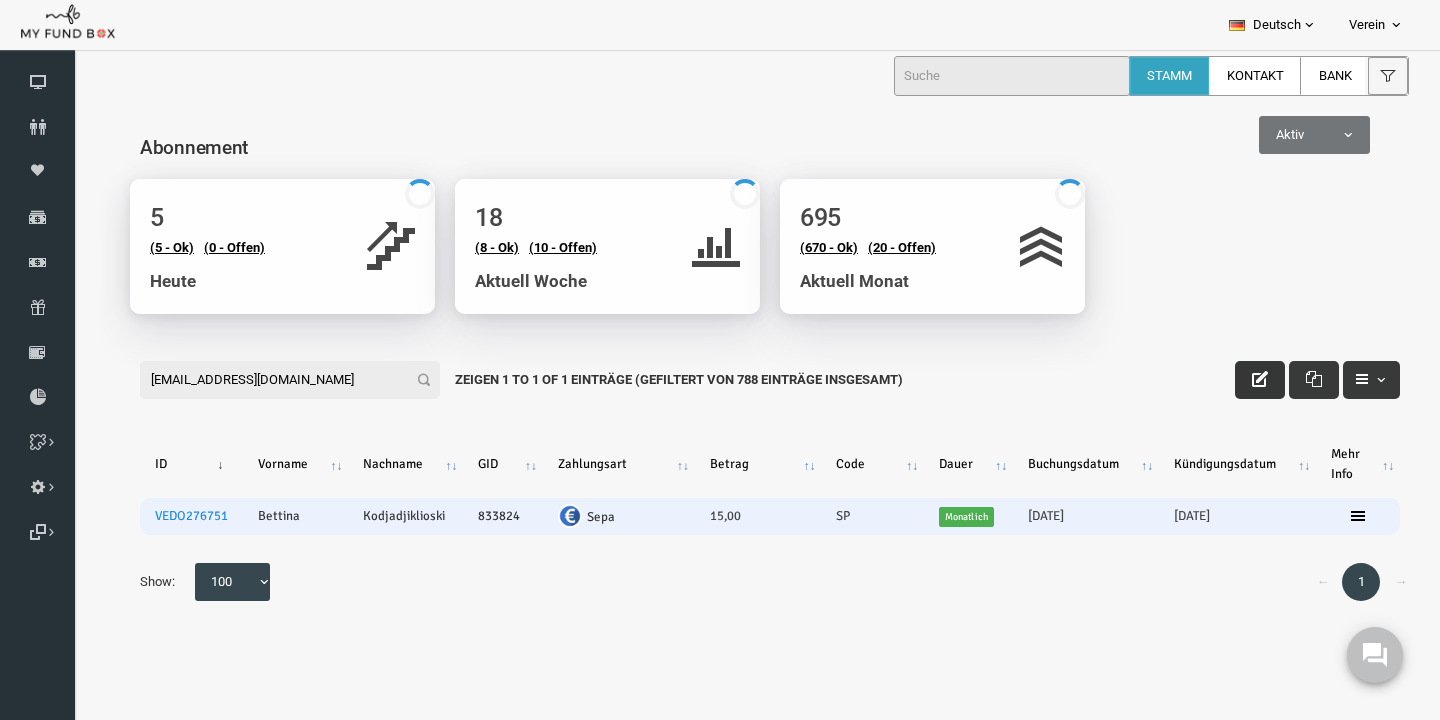 click on "Search:
Mit ID:
Hinweis :ID sollte mindestens 5 Ziffern sein
Name:
Hinweis :Name sollte mindestens 3 Zeichen lang sein
Nach Datum:
Filter:   [EMAIL_ADDRESS][DOMAIN_NAME]                 Zeigen 1 to 1 of 1 Einträge (Gefiltert von 788 Einträge insgesamt)
ID Vorname Nachname GID Zahlungsart" at bounding box center (742, 487) 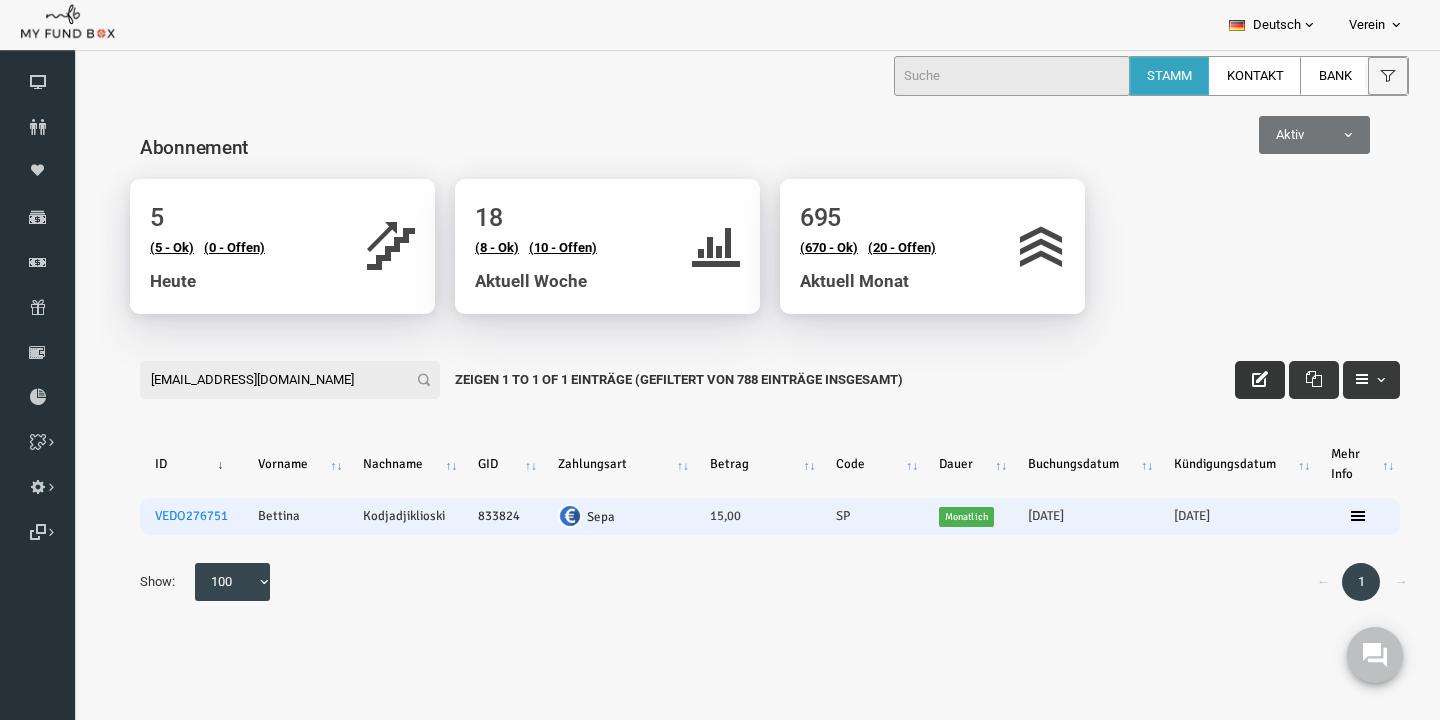 click on "[EMAIL_ADDRESS][DOMAIN_NAME]" at bounding box center [262, 380] 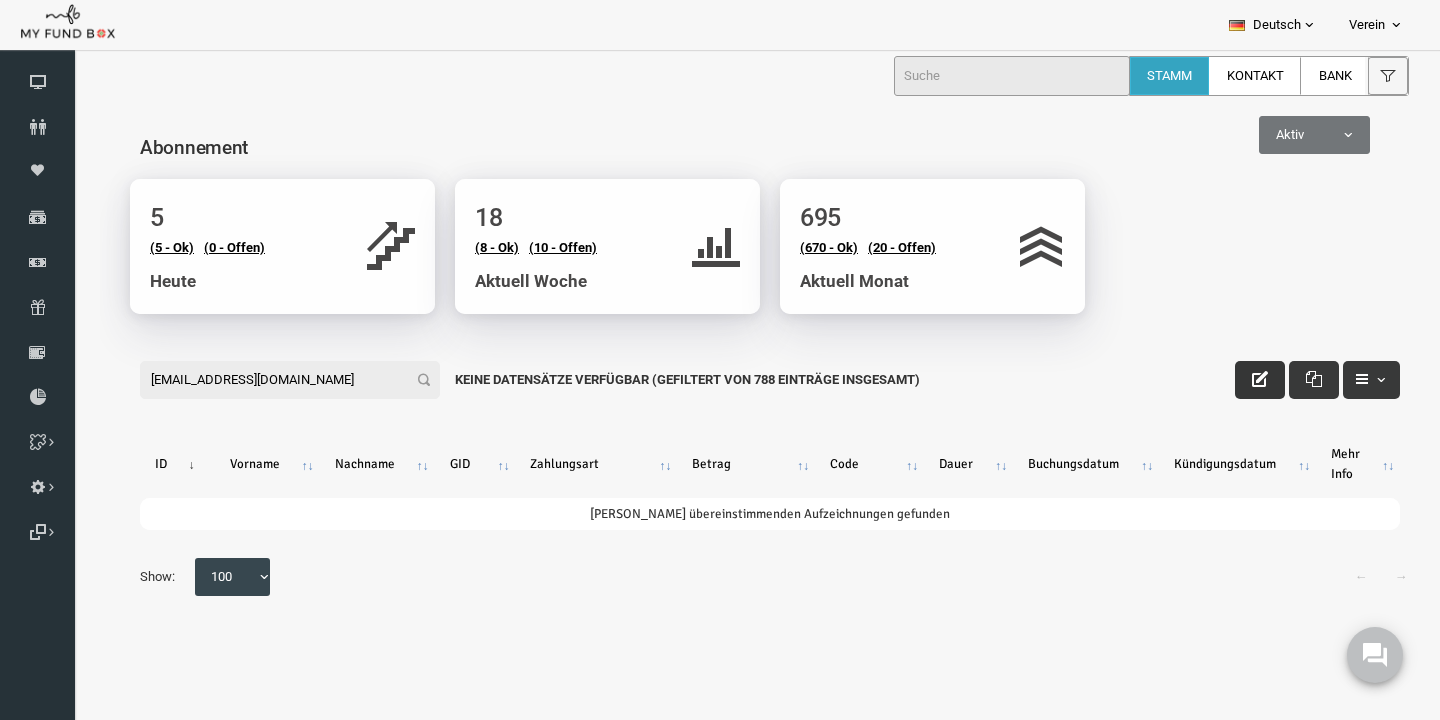 type on "[EMAIL_ADDRESS][DOMAIN_NAME]" 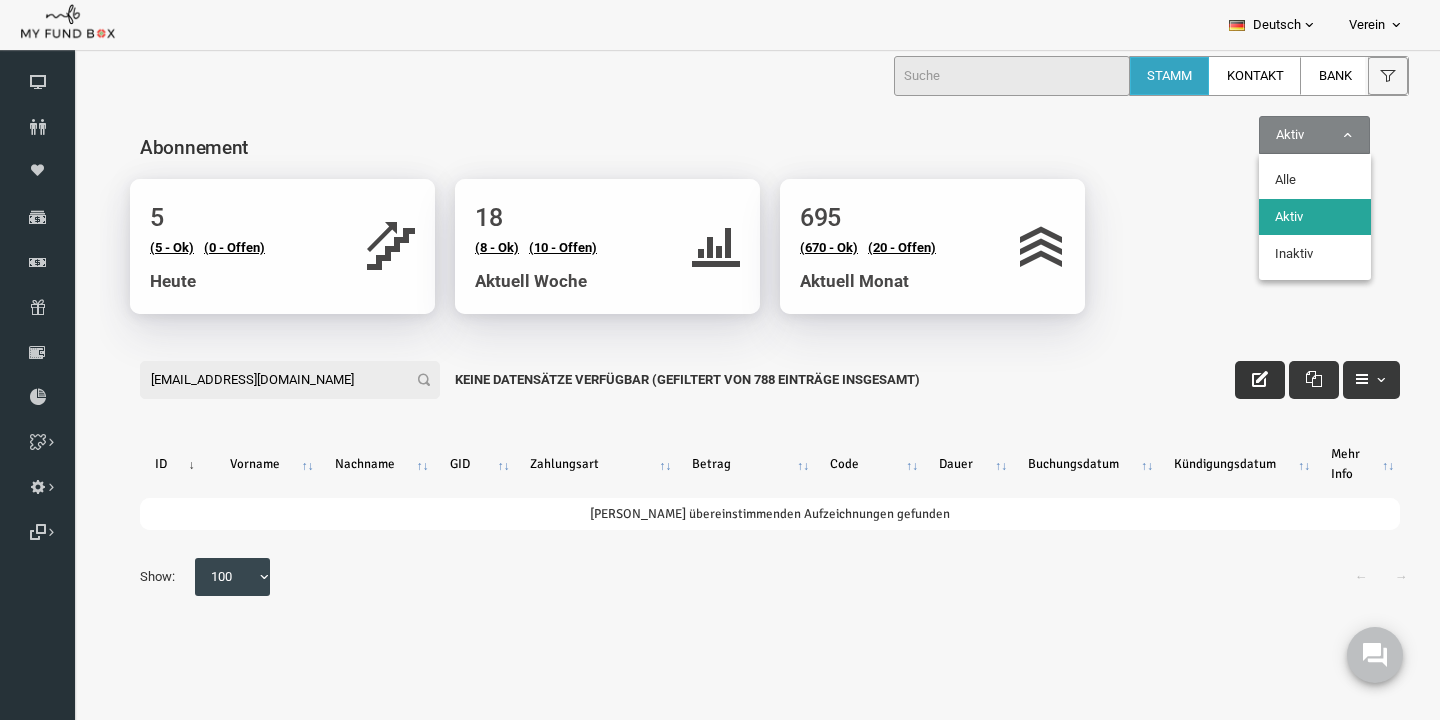 click on "Aktiv" at bounding box center [1286, 135] 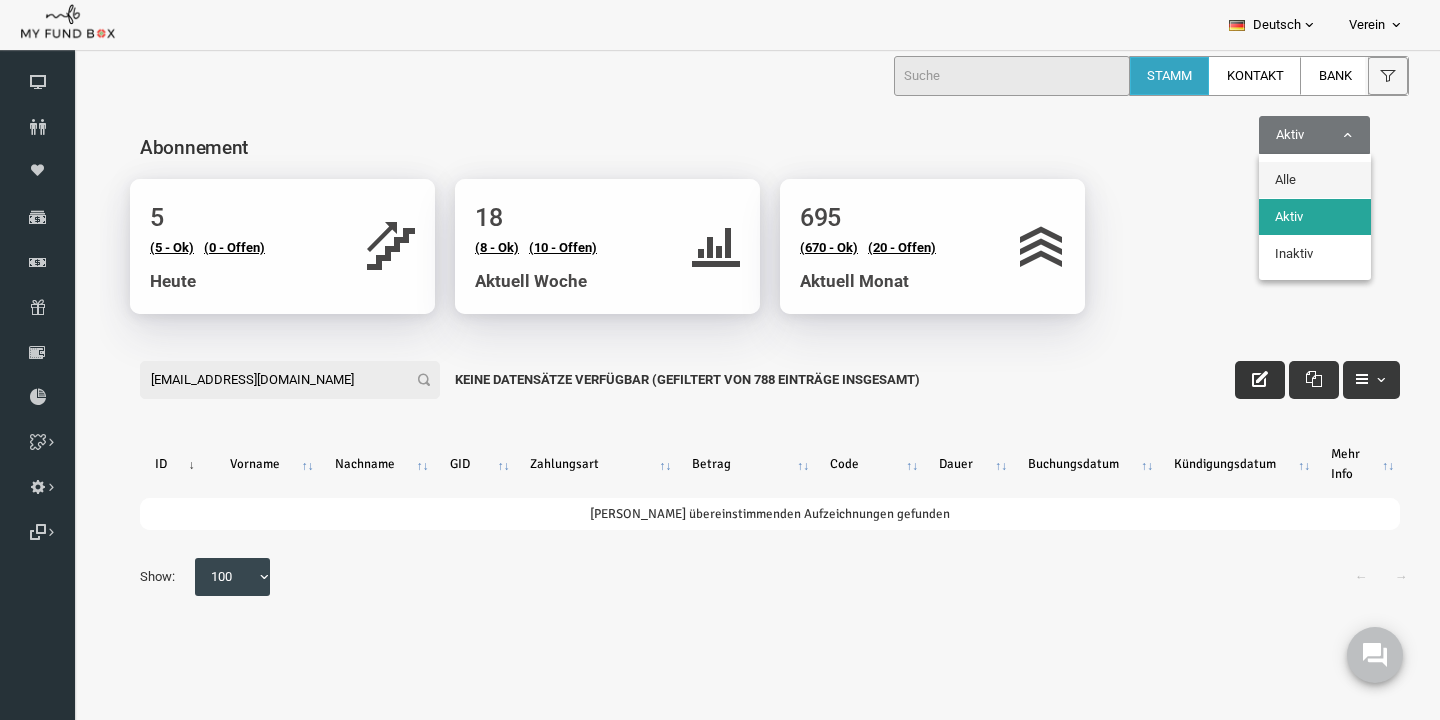 select on "all" 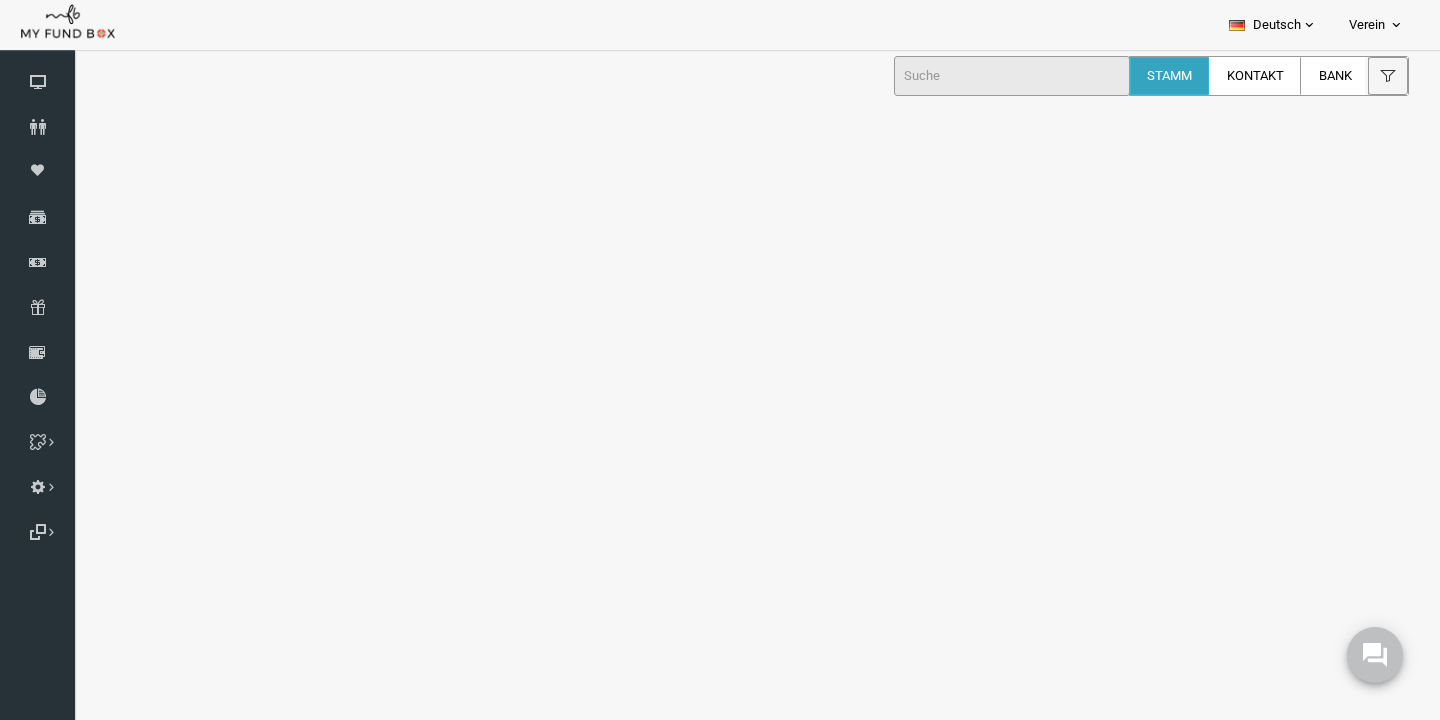 select on "100" 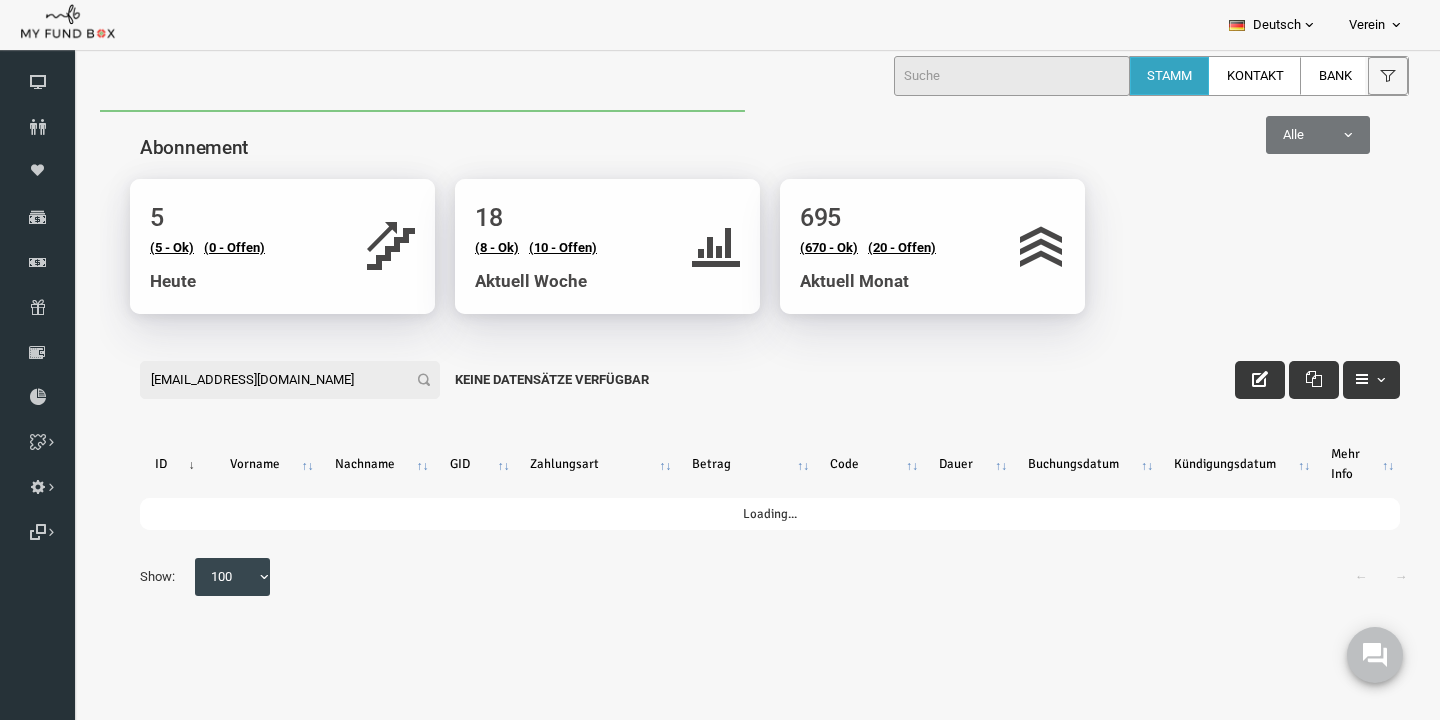 scroll, scrollTop: 0, scrollLeft: 0, axis: both 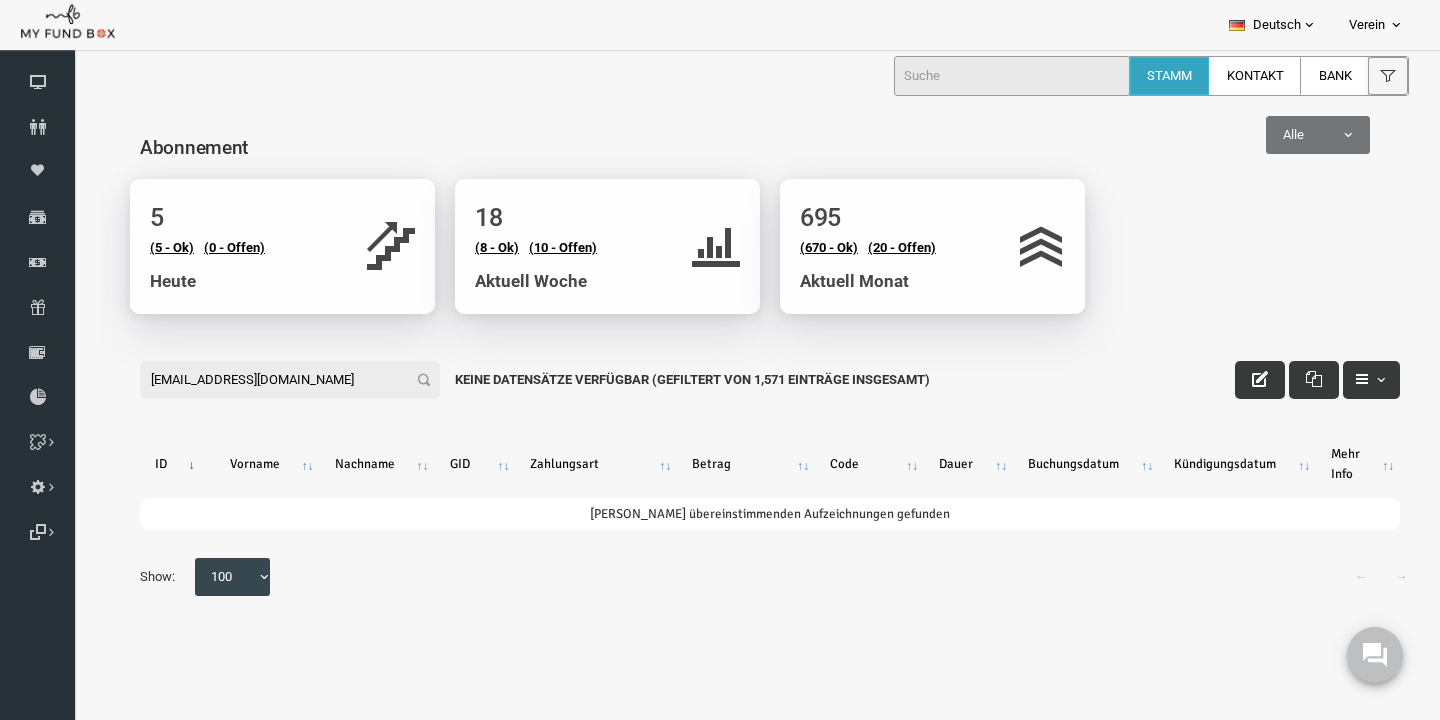 click on "[EMAIL_ADDRESS][DOMAIN_NAME]" at bounding box center (262, 380) 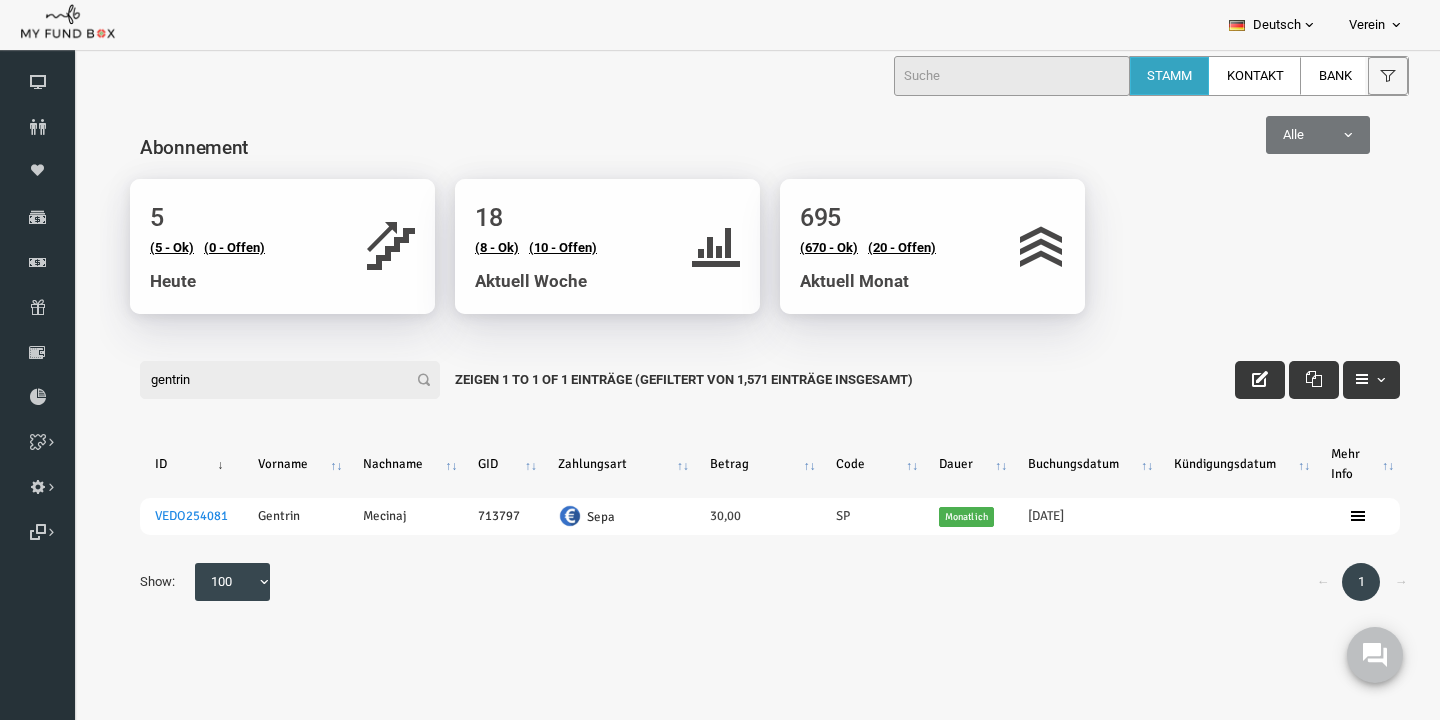 type on "gentrin" 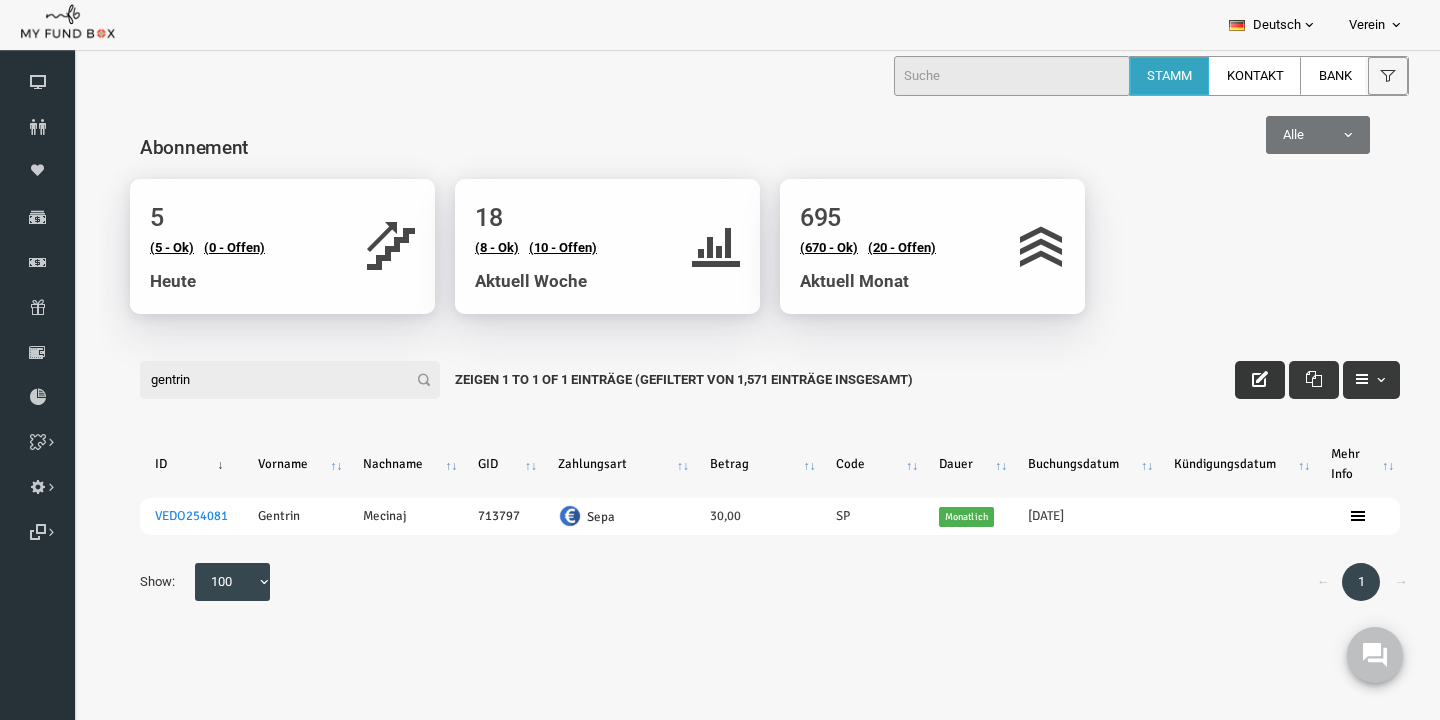 click at bounding box center [1232, 380] 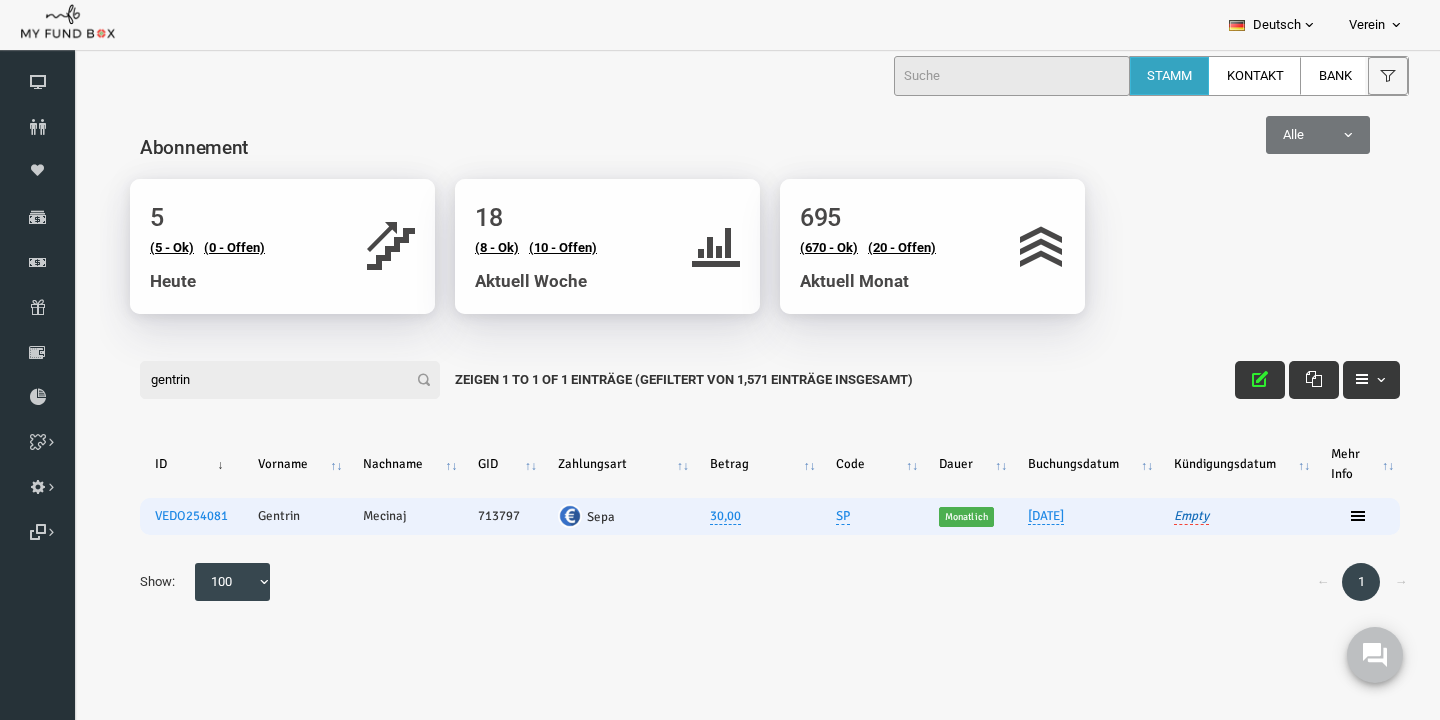 click on "Empty" at bounding box center [1163, 516] 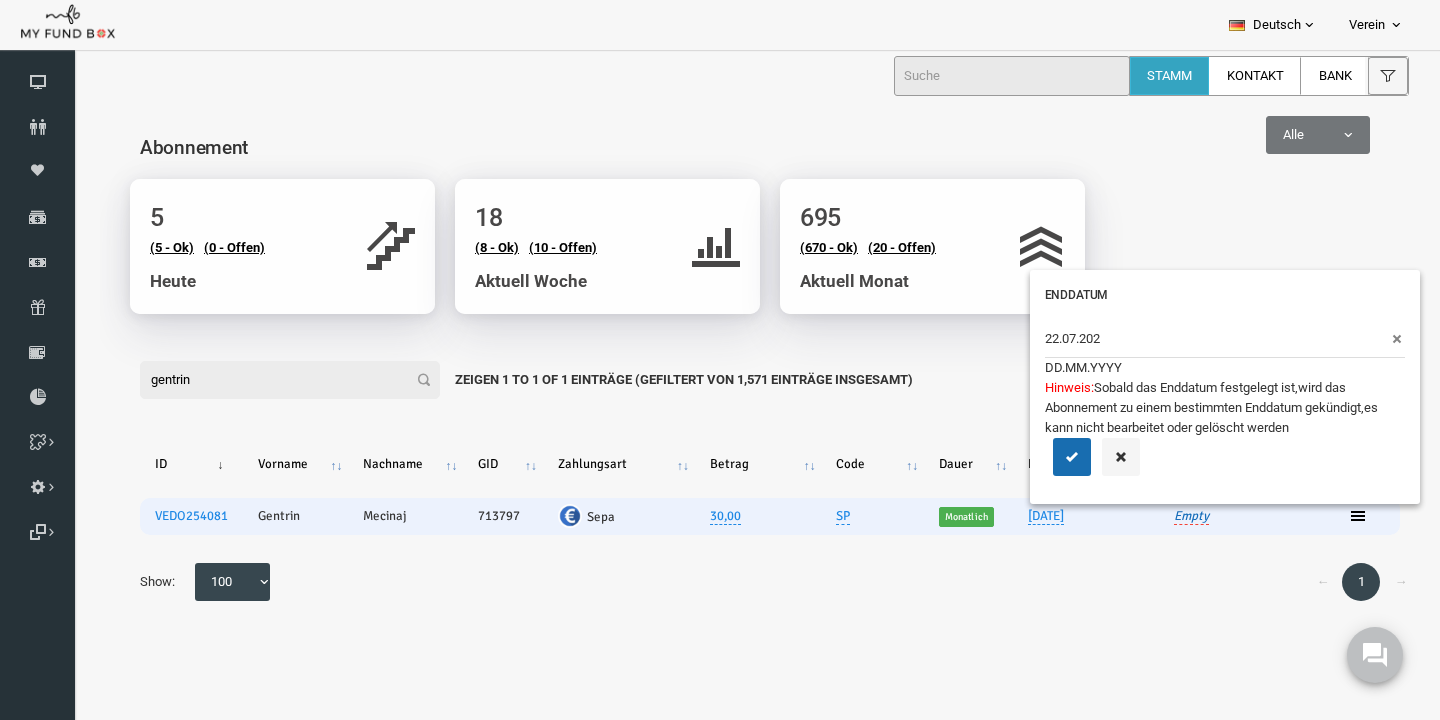 type on "[DATE]" 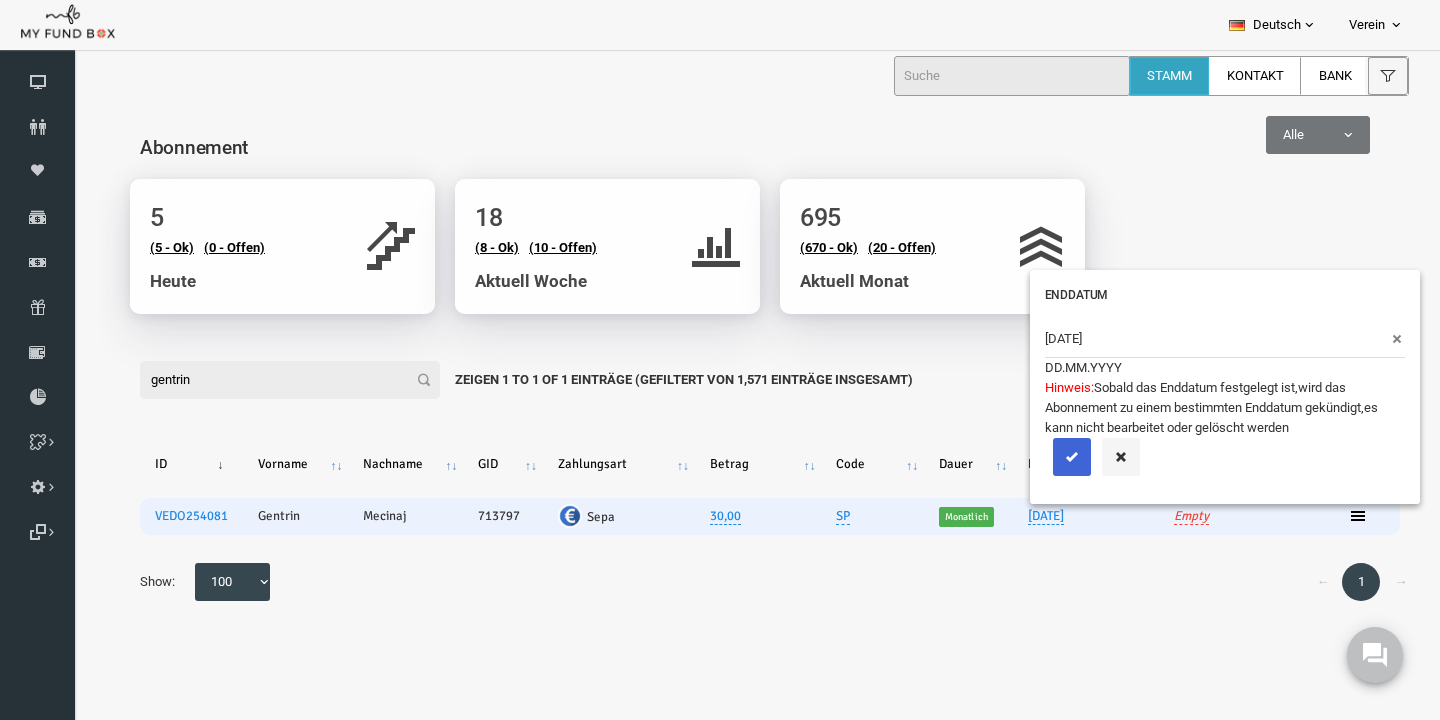 click at bounding box center (1044, 457) 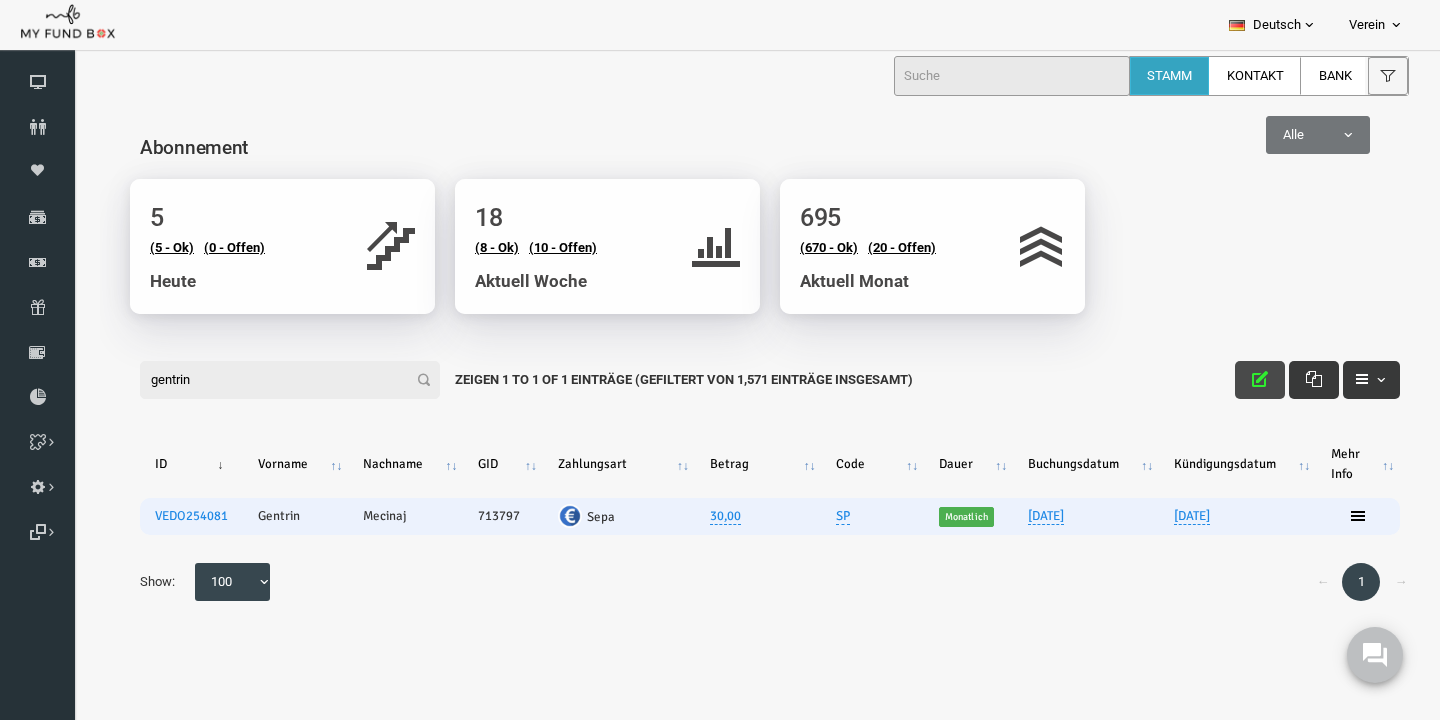 click at bounding box center [1232, 380] 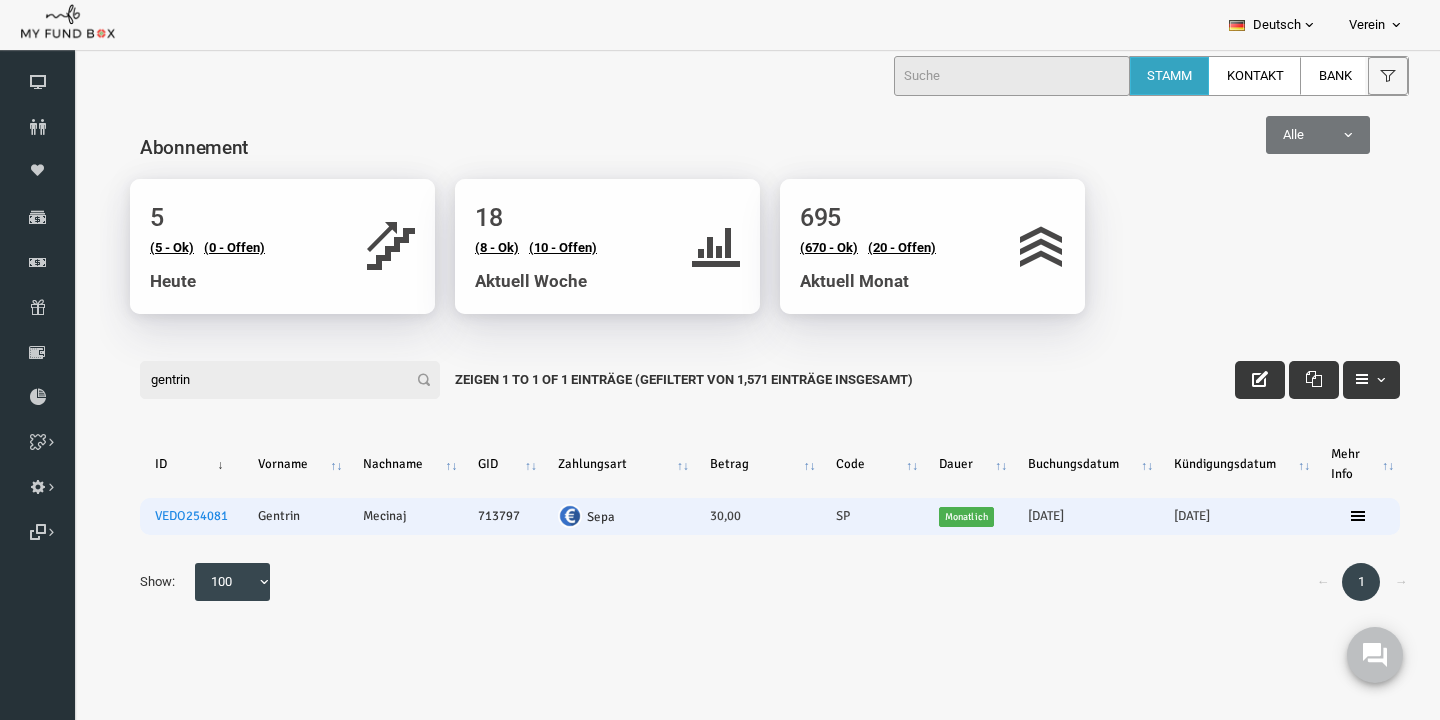 click on "Filter:   gentrin                 Zeigen 1 to 1 of 1 Einträge (Gefiltert von 1,571 Einträge insgesamt)
ID Vorname Nachname GID Zahlungsart Betrag Code [PERSON_NAME] Buchungsdatum Kündigungsdatum Mehr Info
VEDO254081 Gentrin Mecinaj 713797 Sepa   30,00     SP  Monatlich 20250816-- [DATE] [DATE]
← 1 → Show:   10 25 50 100 100" at bounding box center [742, 477] 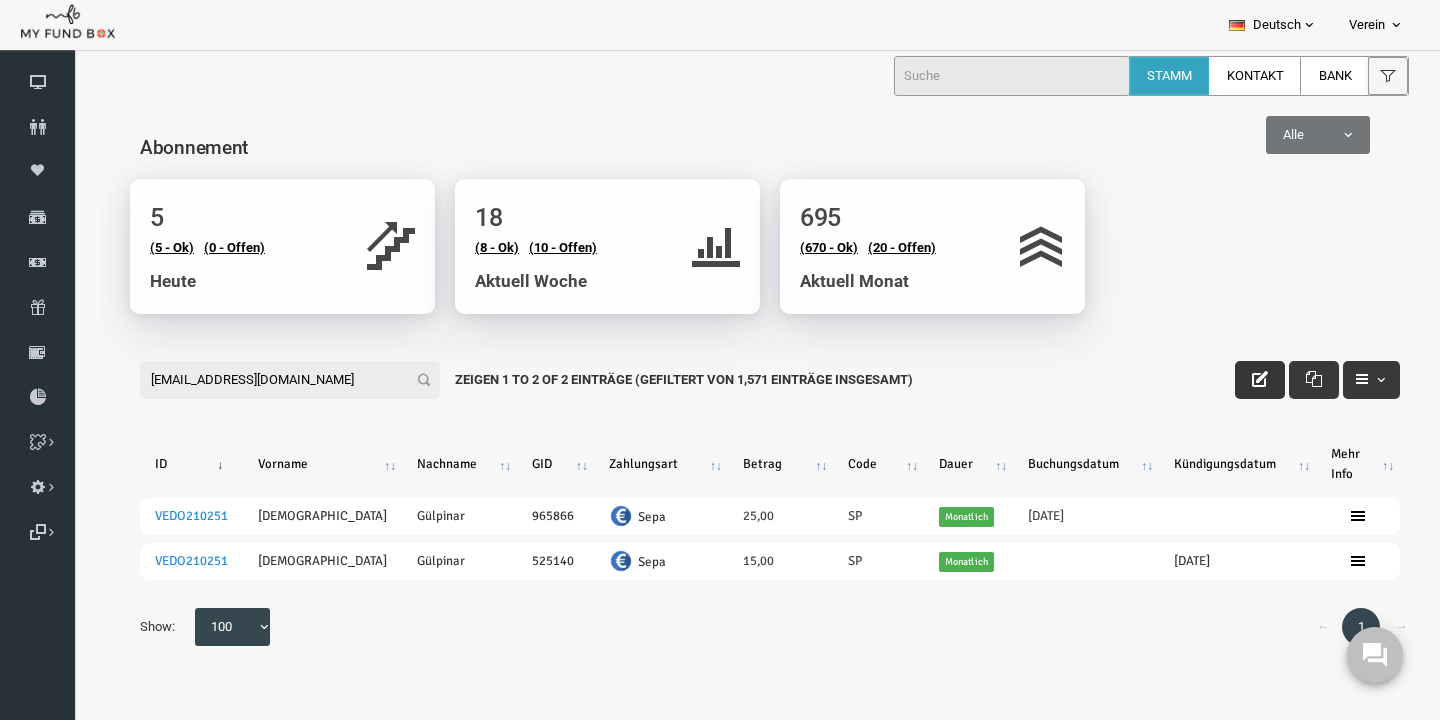 type on "[EMAIL_ADDRESS][DOMAIN_NAME]" 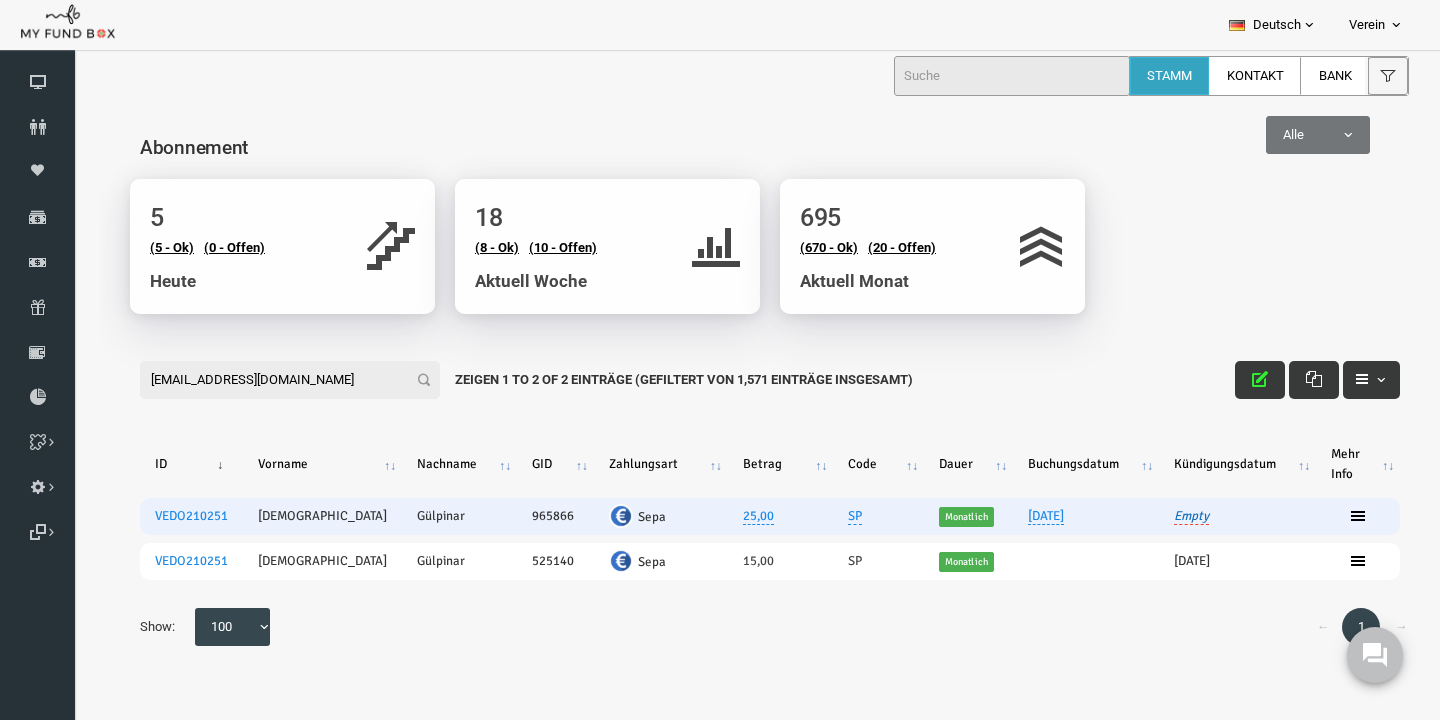 click on "Empty" at bounding box center (1163, 516) 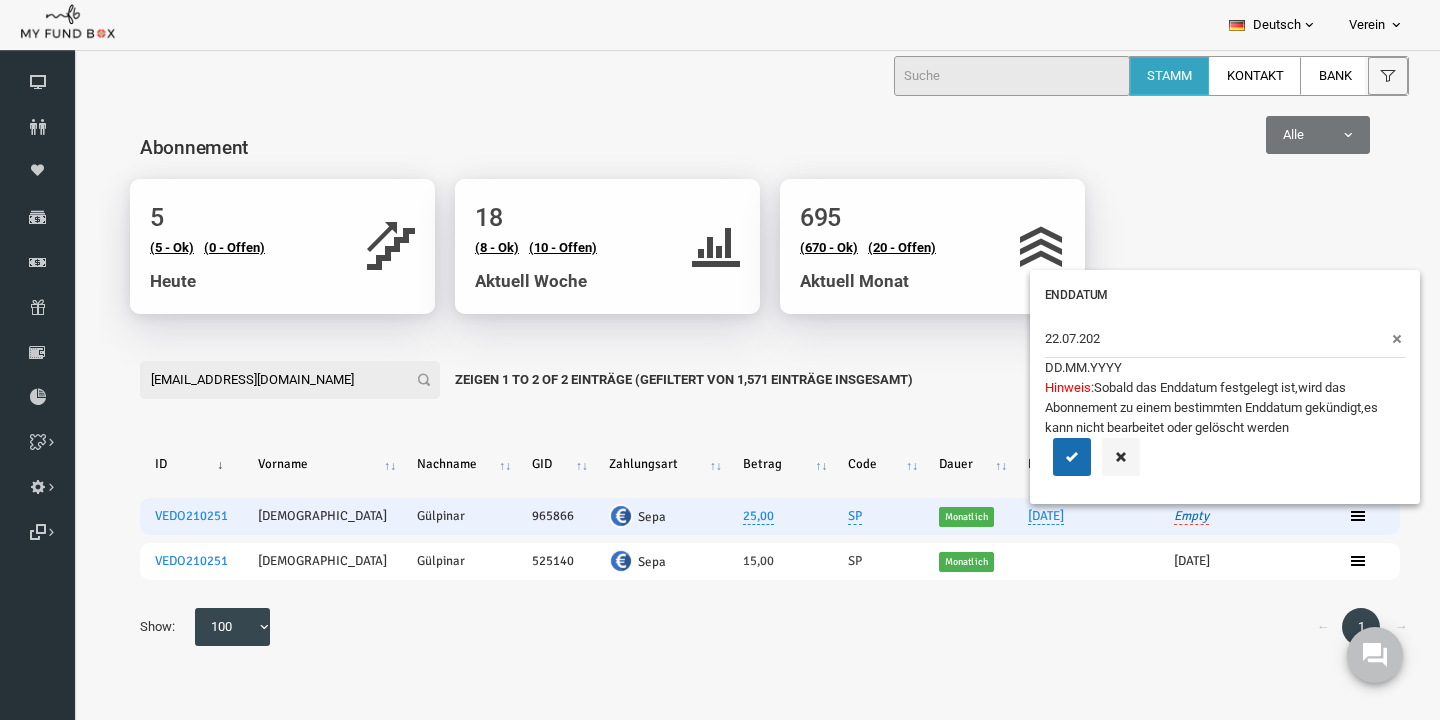 type on "[DATE]" 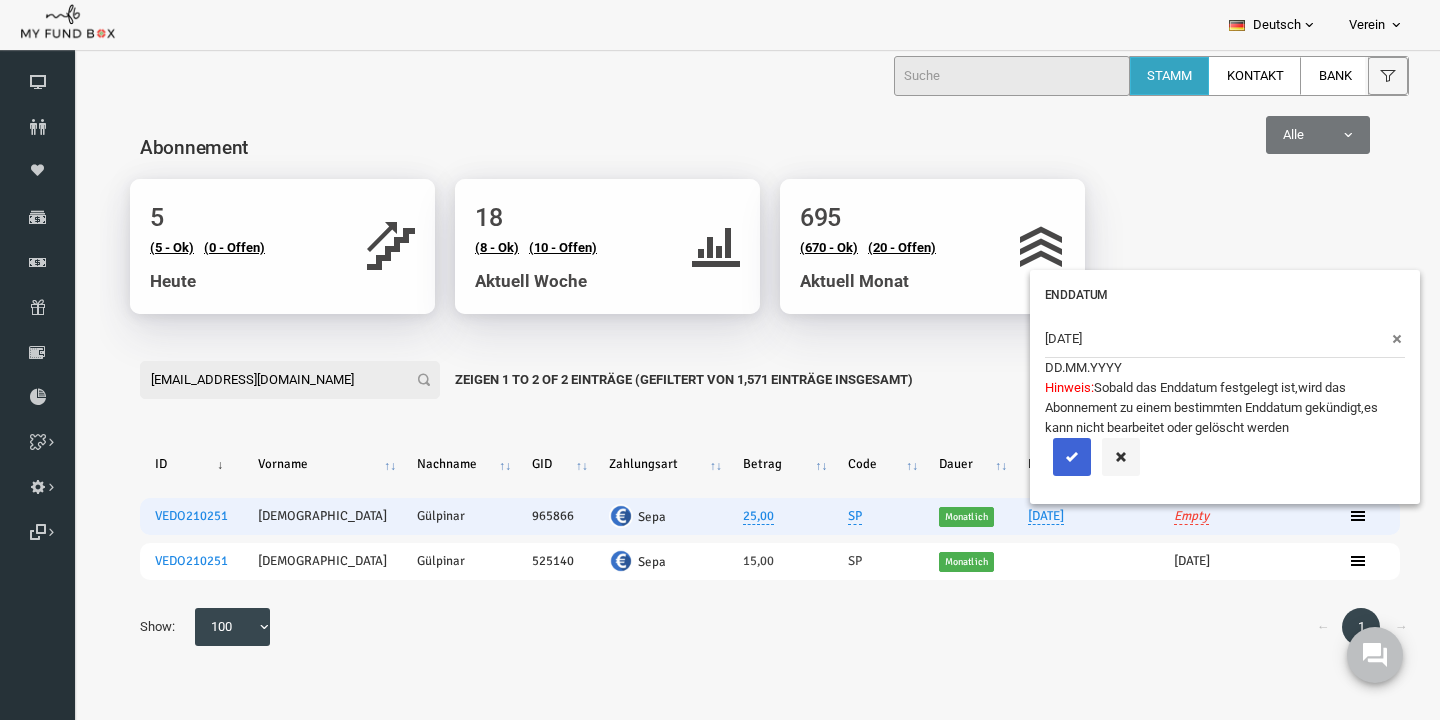 click at bounding box center [1044, 457] 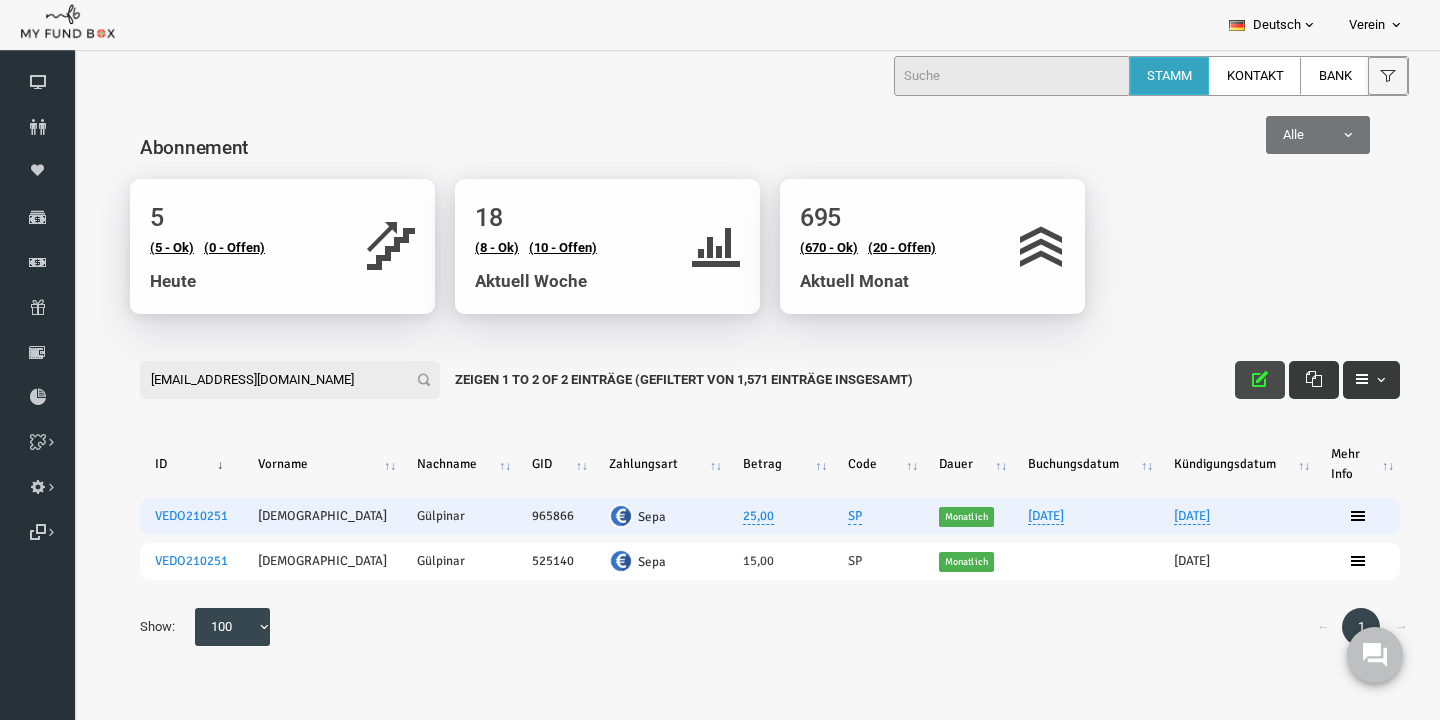 click at bounding box center (1232, 379) 